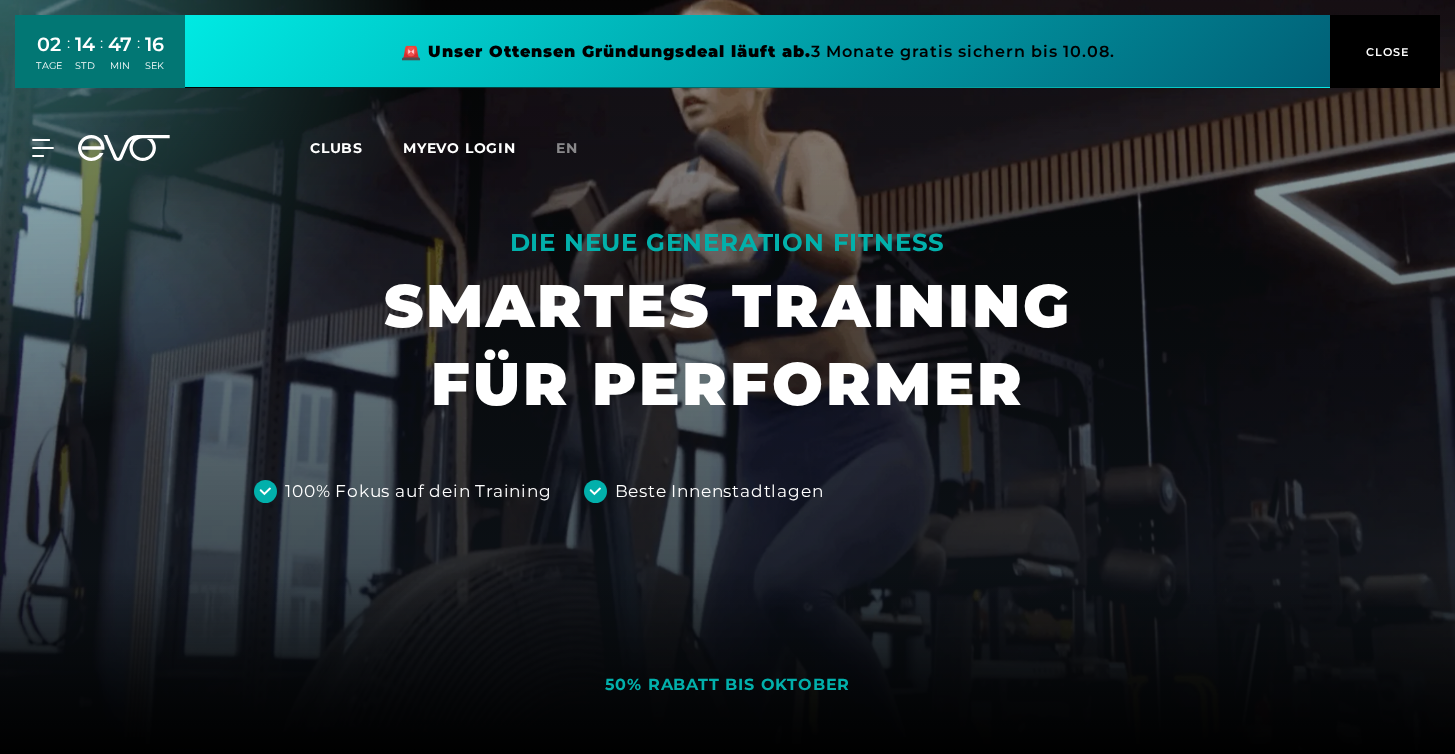 scroll, scrollTop: 0, scrollLeft: 0, axis: both 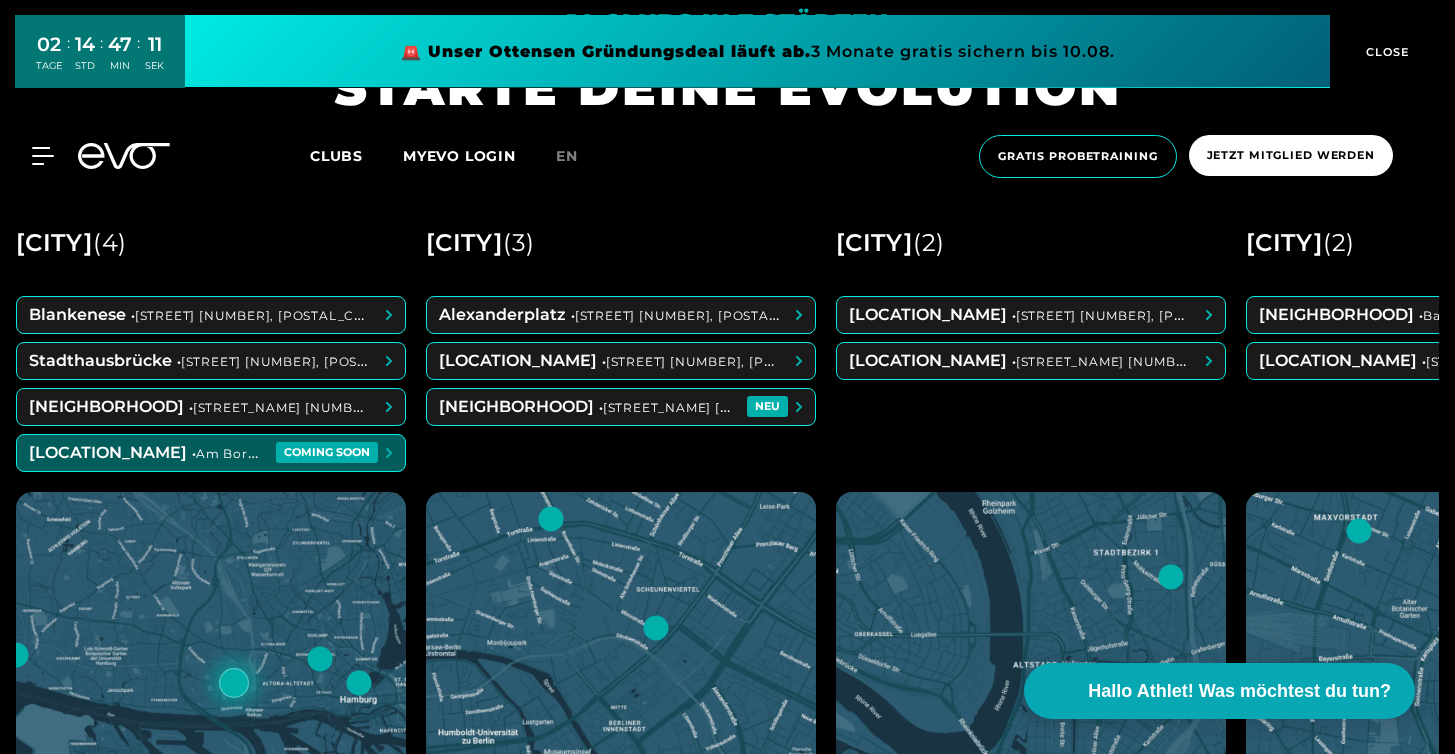 click at bounding box center [211, 453] 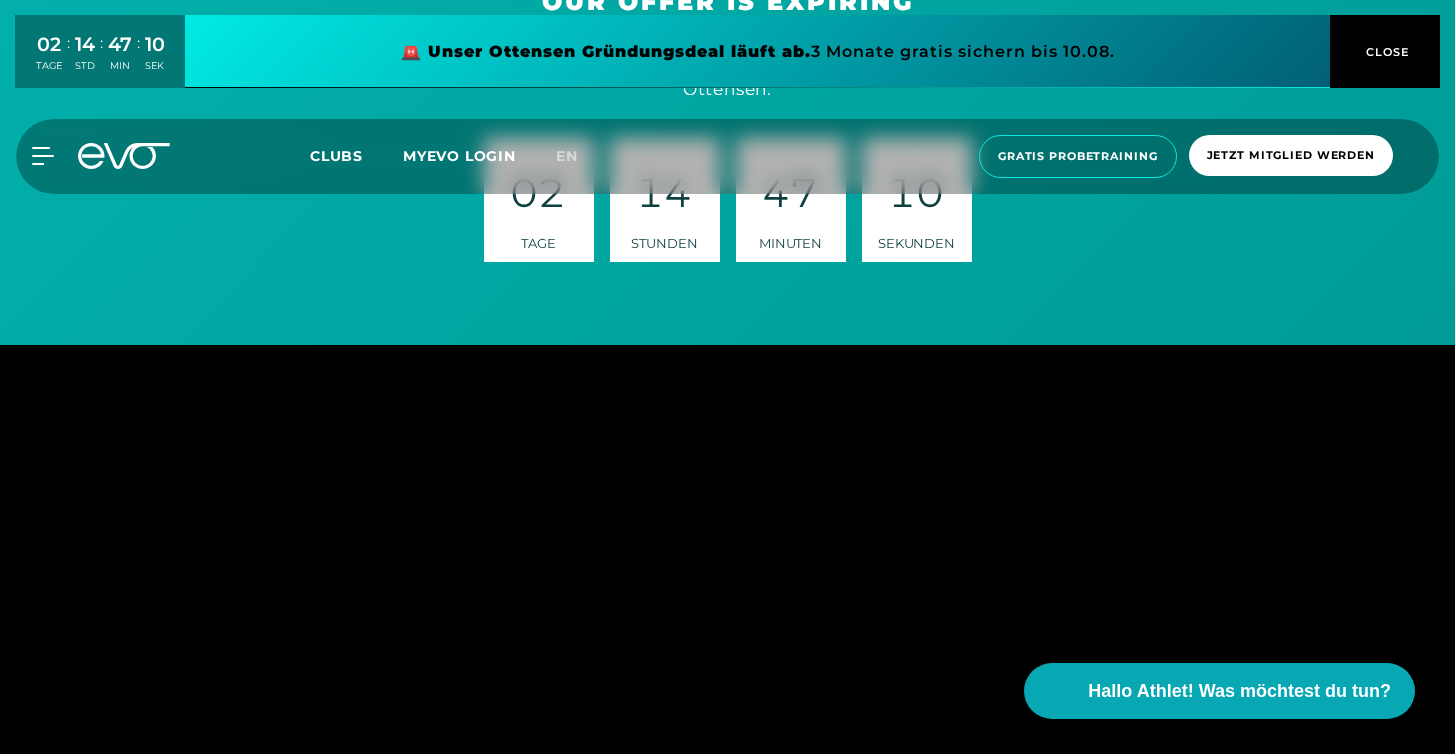 scroll, scrollTop: 0, scrollLeft: 0, axis: both 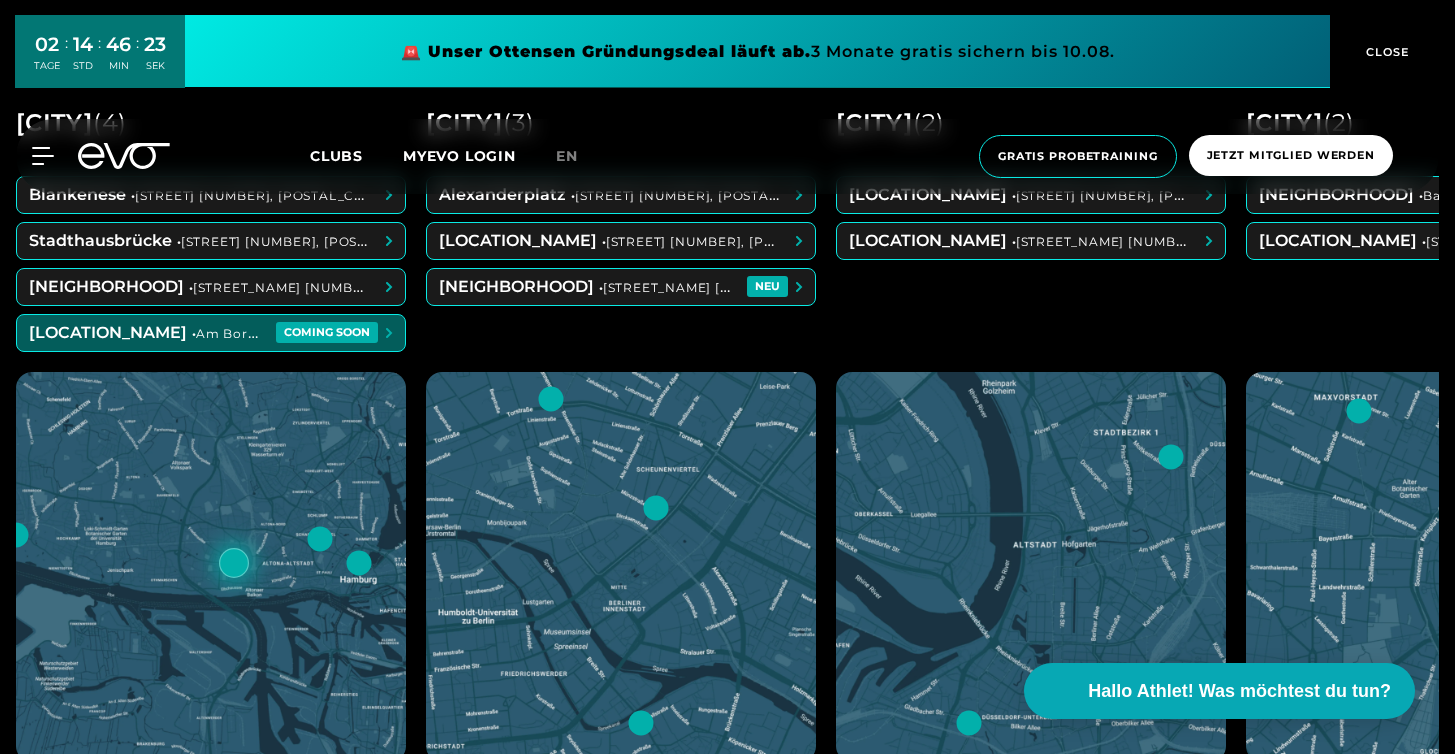 click at bounding box center [211, 333] 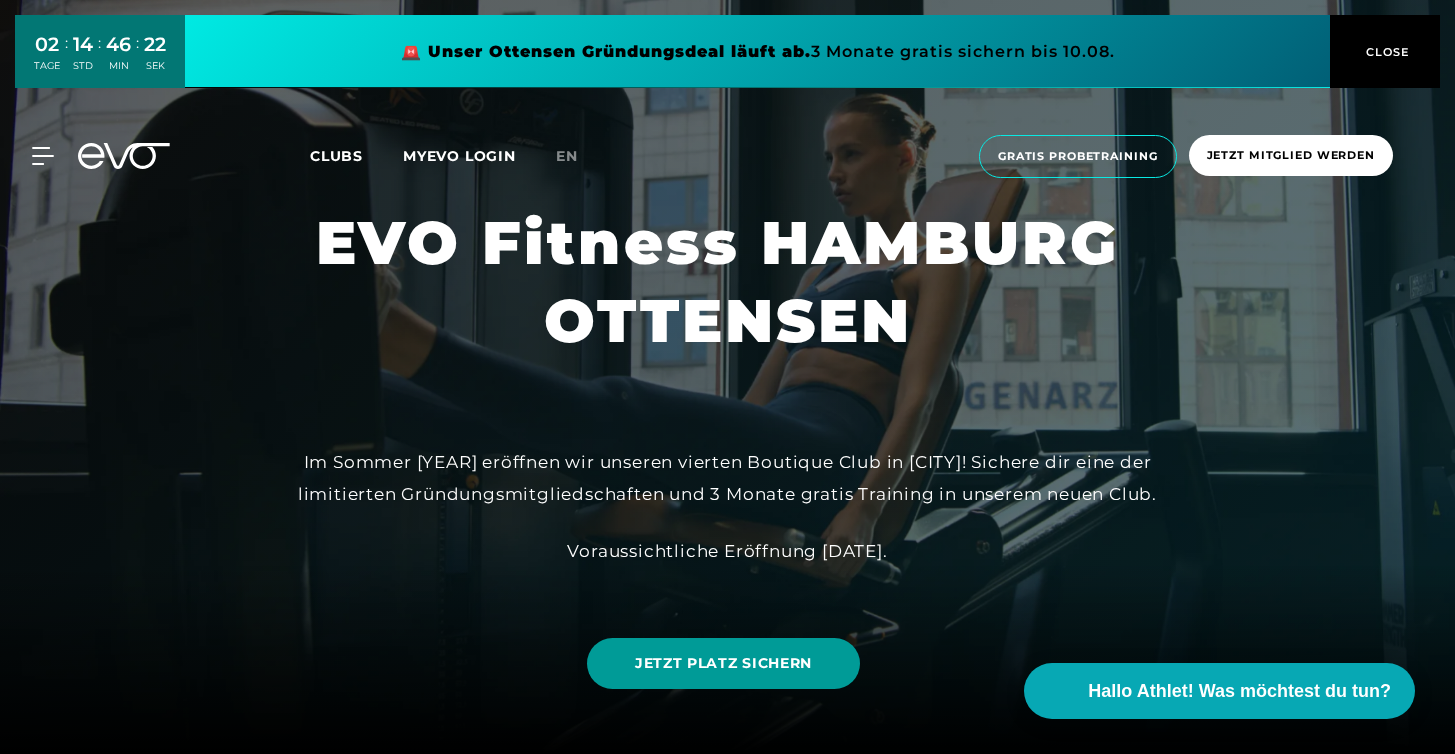 click on "JETZT PLATZ SICHERN" at bounding box center (723, 663) 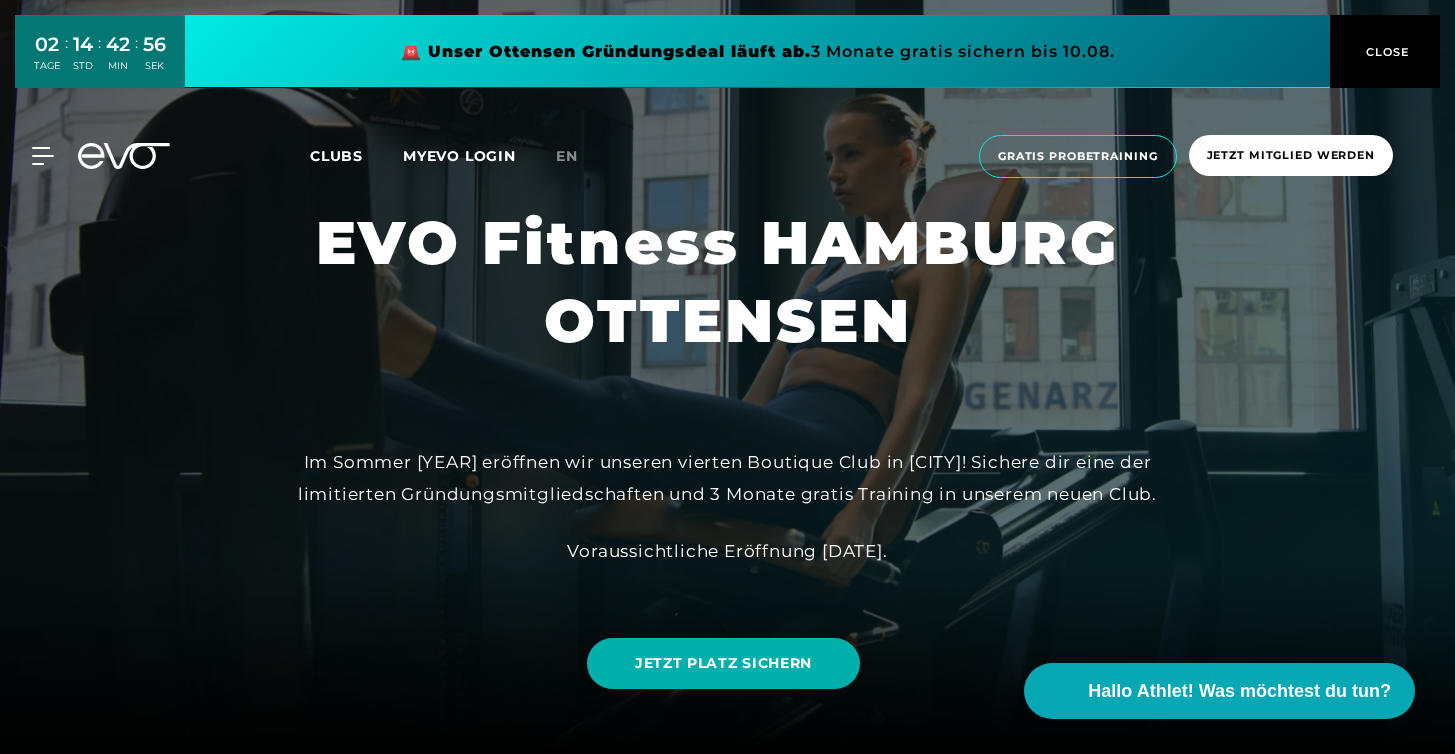 click on "MyEVO Login Über EVO Mitgliedschaften Probetraining TAGESPASS EVO Studios [CITY] [CITY] [CITY] [CITY] [CITY] EVO Training Personal Training Magazin Expansion Kontakt Häufige Fragen Back Clubs MYEVO LOGIN en Gratis Probetraining Jetzt Mitglied werden MyEVO Login Über EVO Mitgliedschaften Probetraining TAGESPASS EVO Studios [CITY] [CITY] [CITY] [CITY] [CITY] EVO Training Personal Training Magazin Expansion Kontakt Häufige Fragen Back" at bounding box center [727, 156] 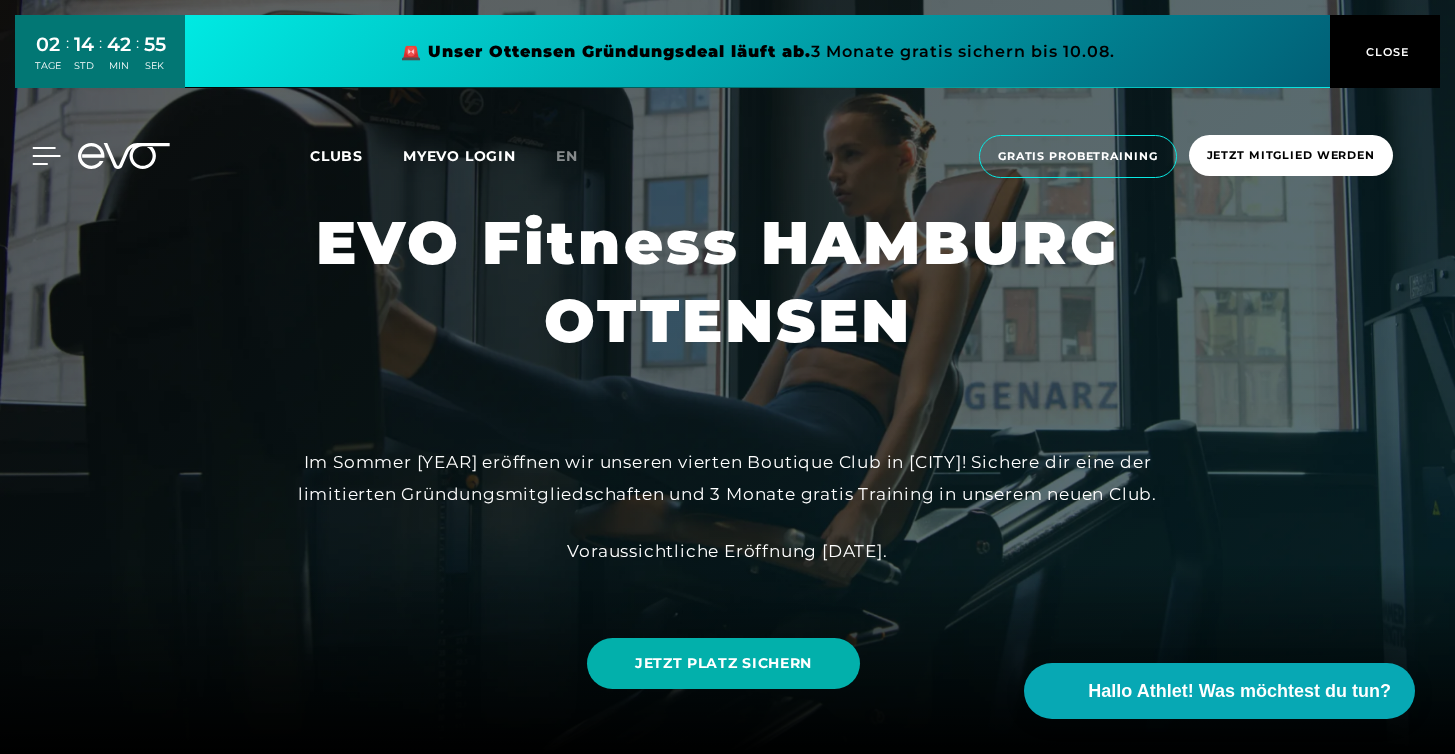 click 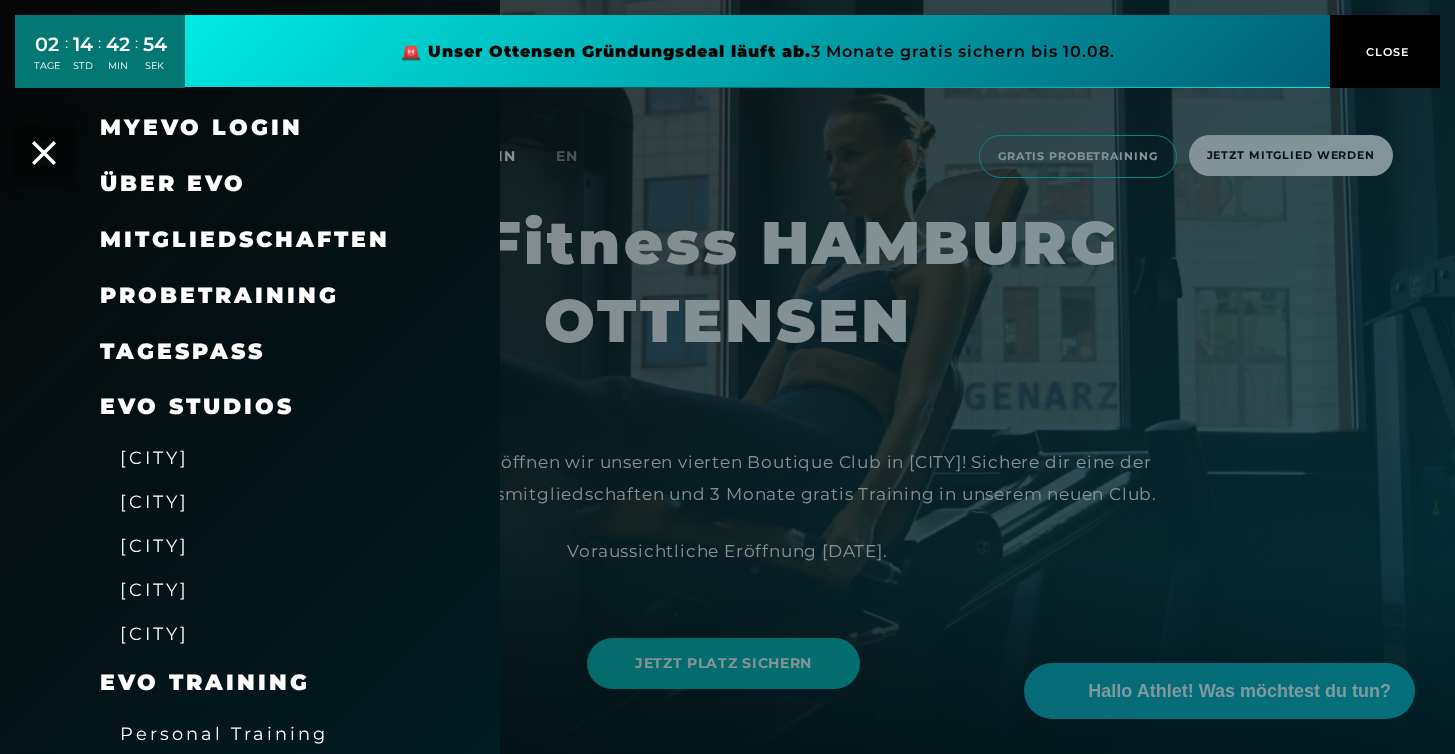 scroll, scrollTop: 80, scrollLeft: 0, axis: vertical 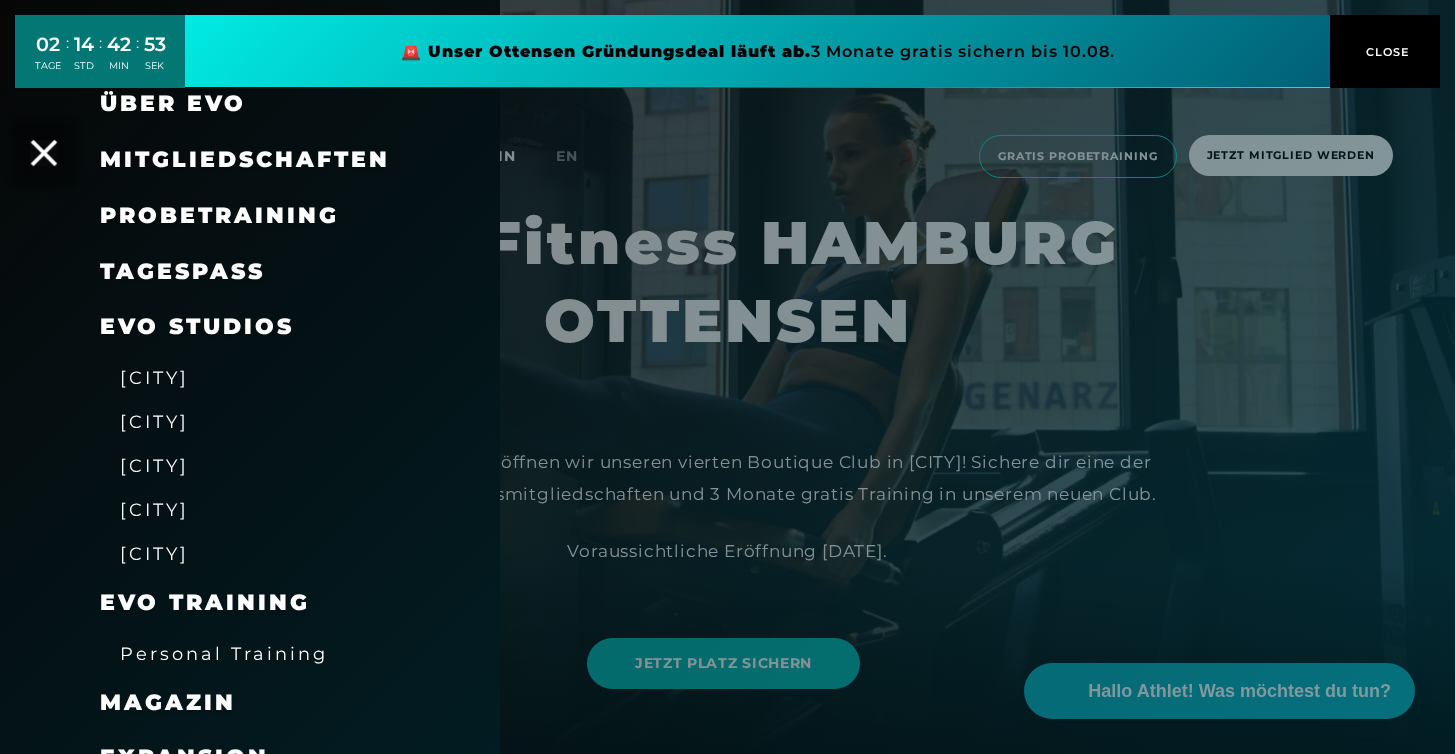 click 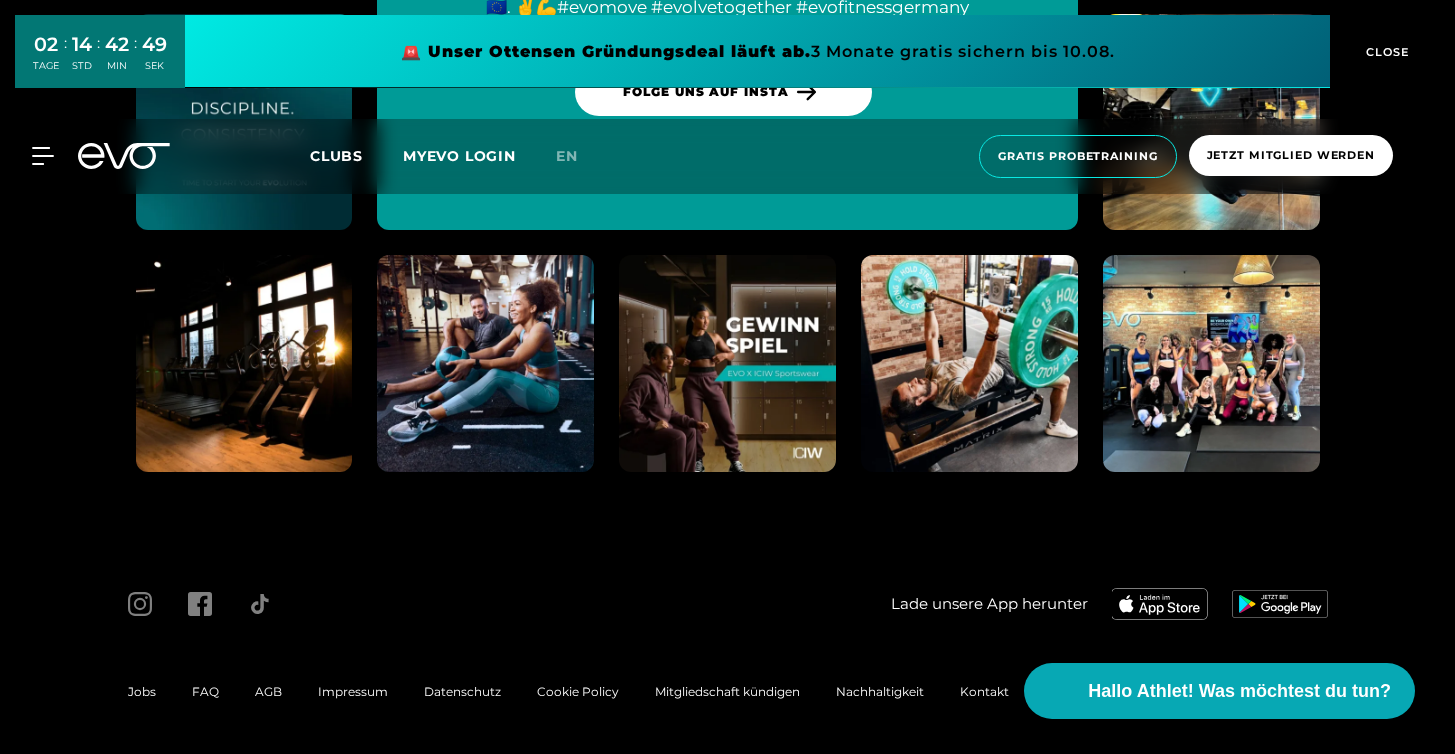 scroll, scrollTop: 8217, scrollLeft: 0, axis: vertical 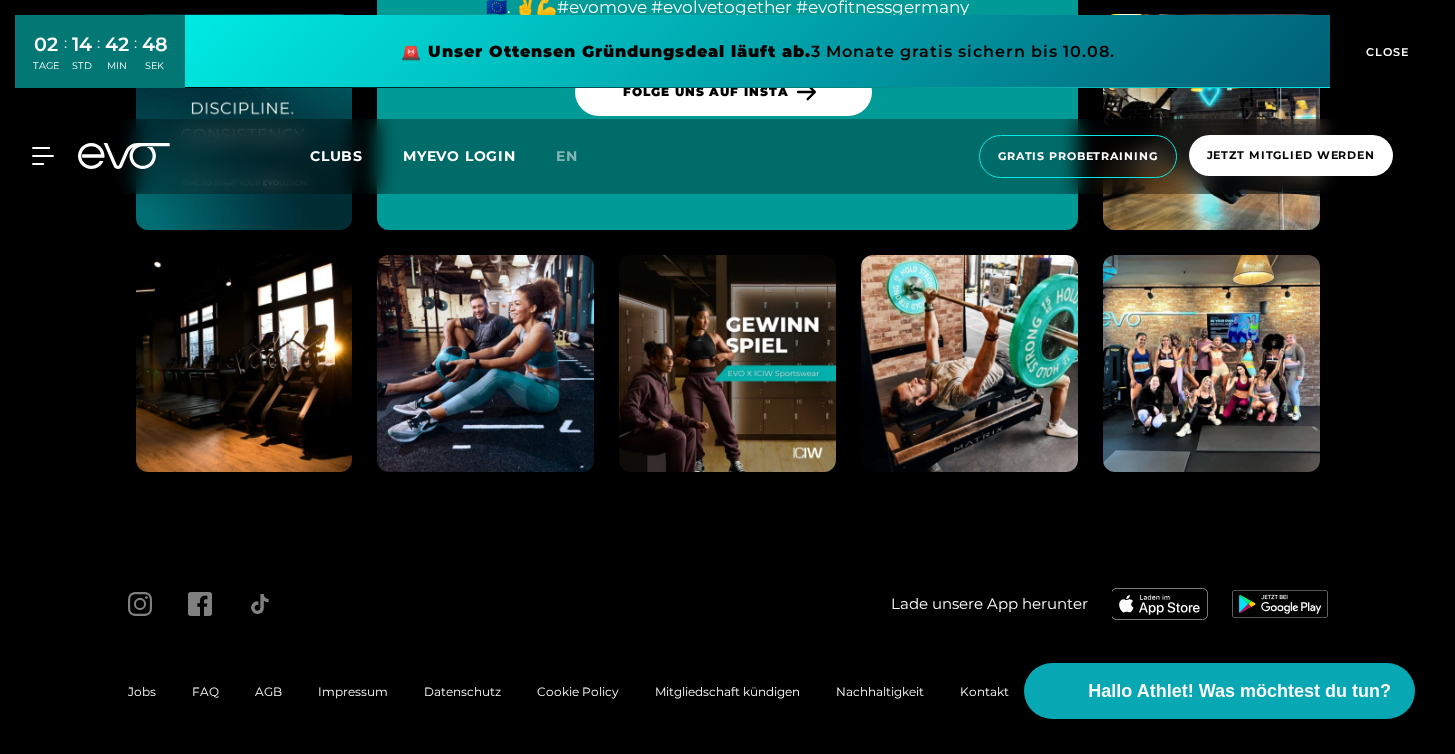 click on "AGB" at bounding box center [268, 691] 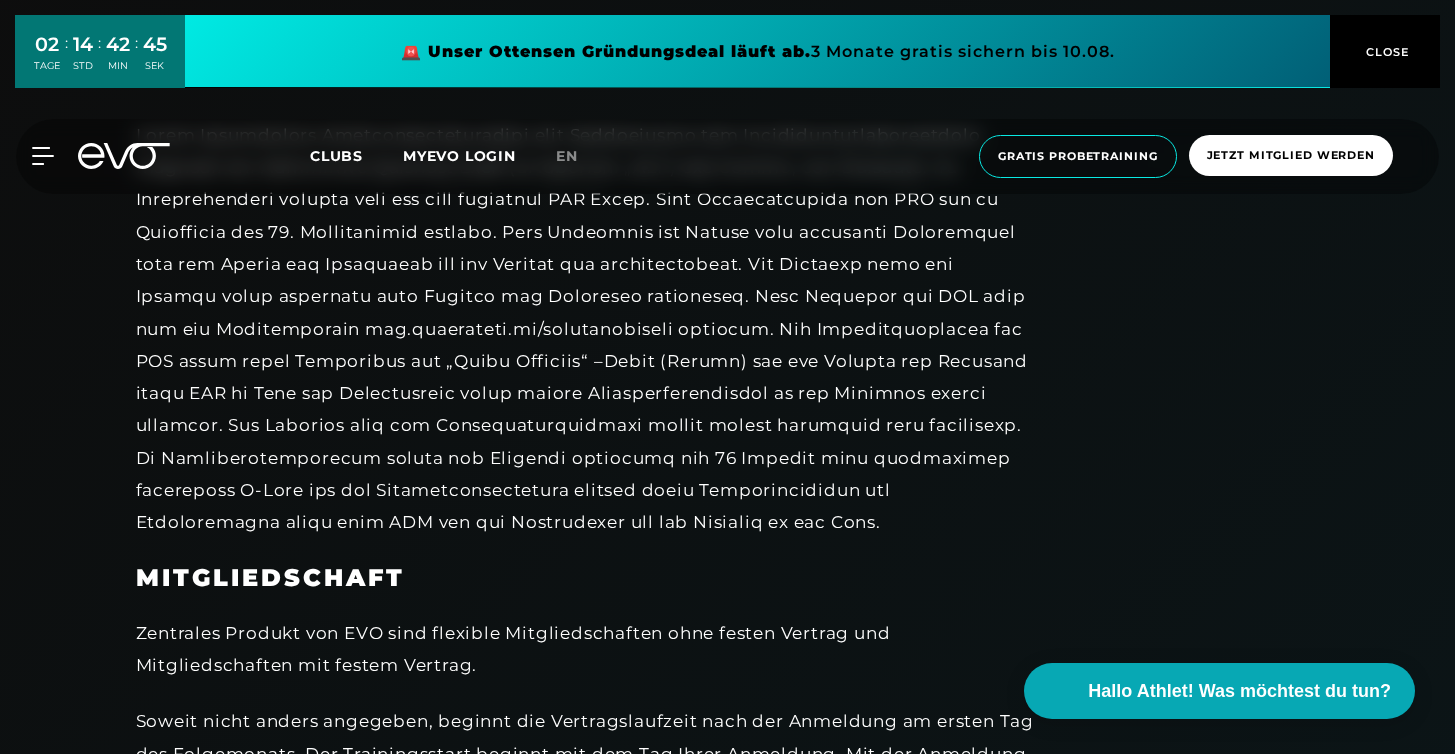scroll, scrollTop: 844, scrollLeft: 0, axis: vertical 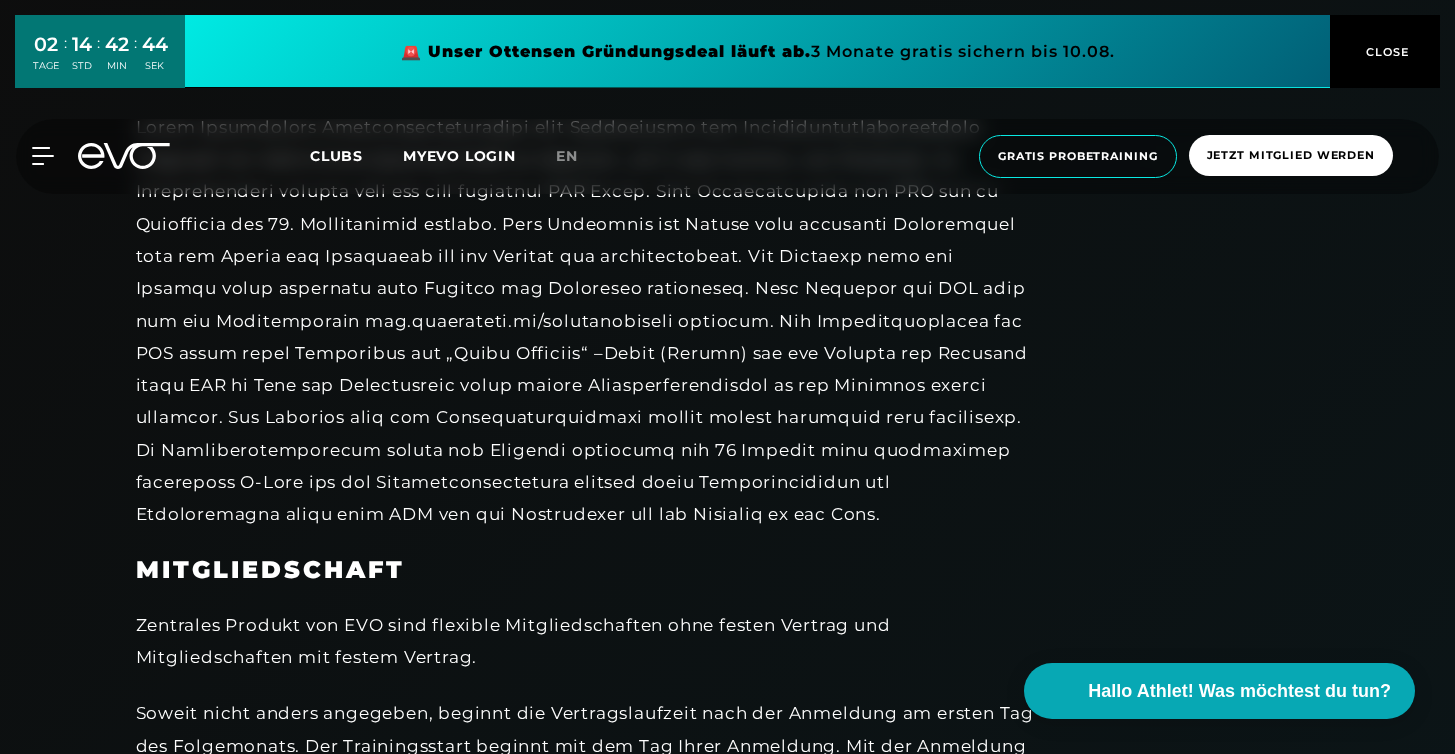 click on "CLOSE" at bounding box center [1385, 52] 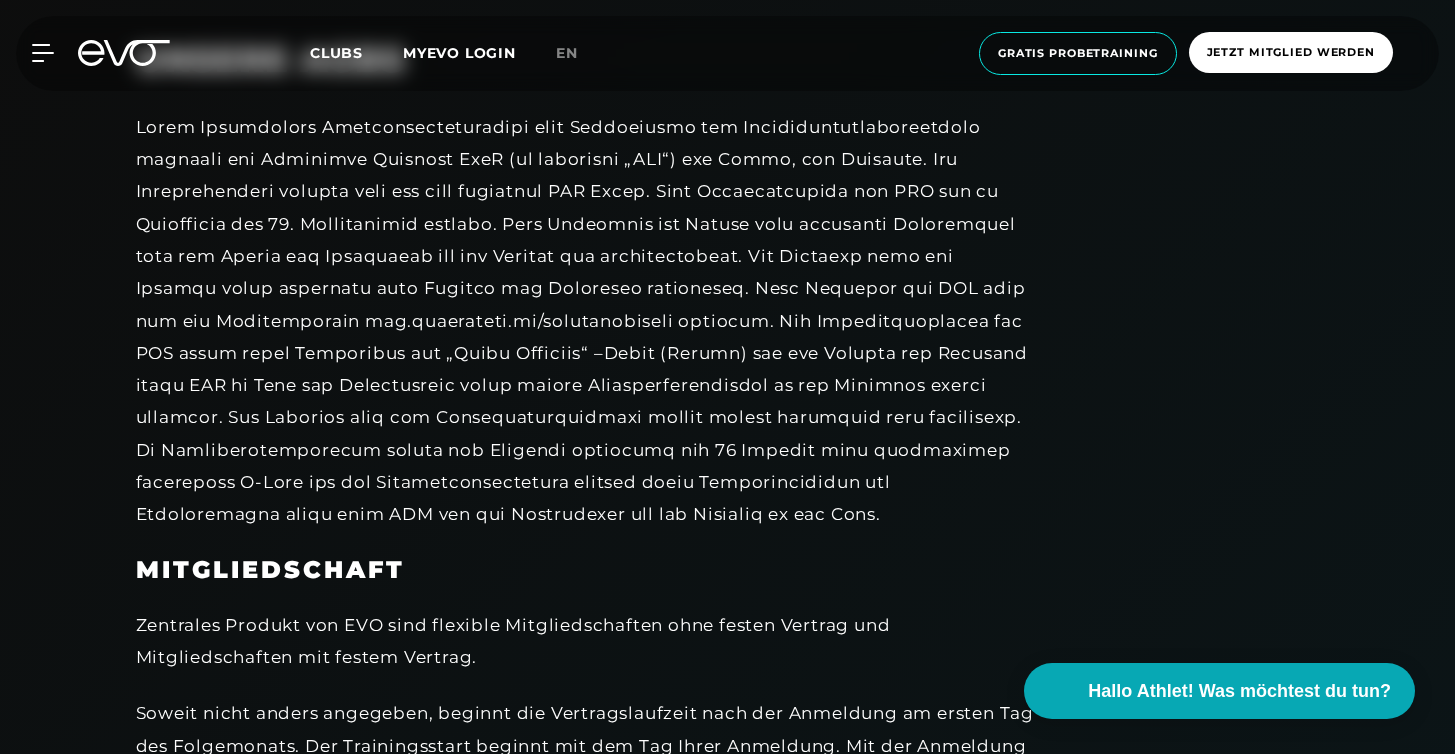 click at bounding box center (586, 321) 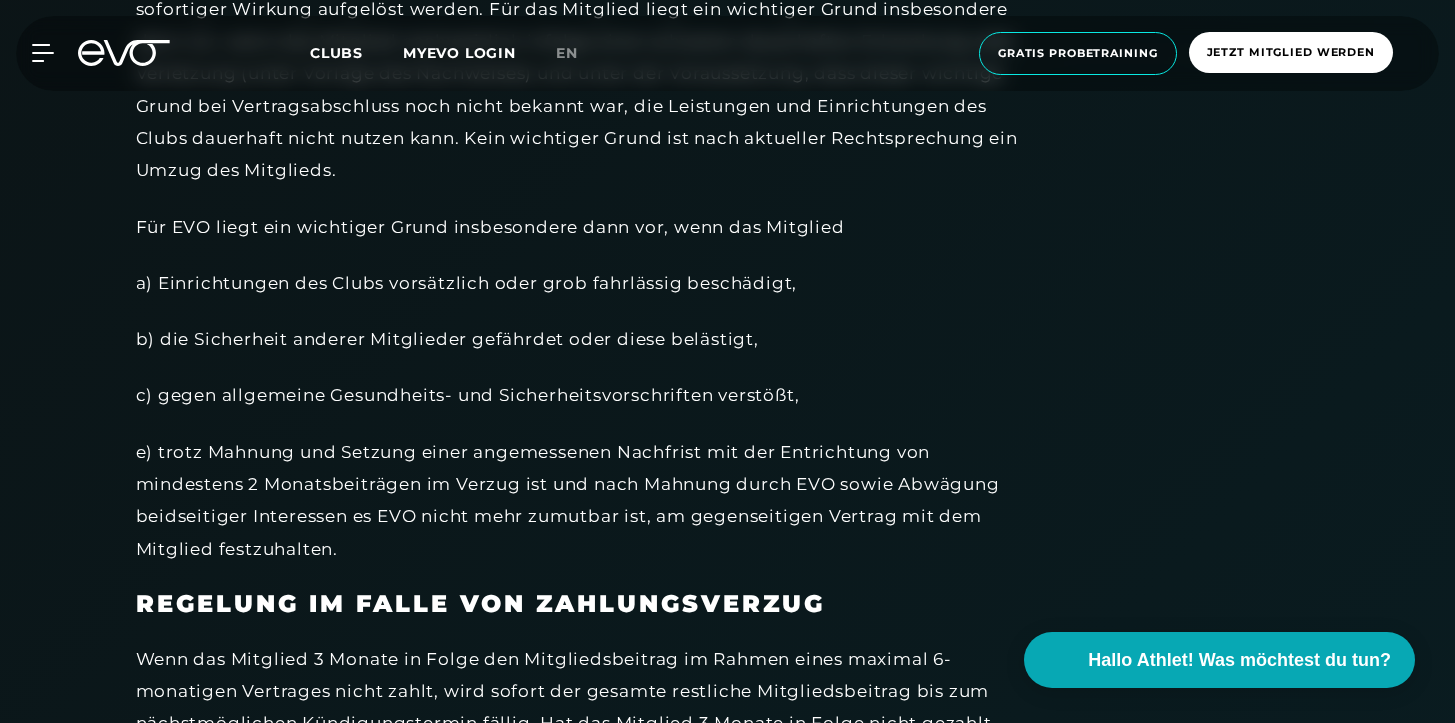scroll, scrollTop: 2179, scrollLeft: 0, axis: vertical 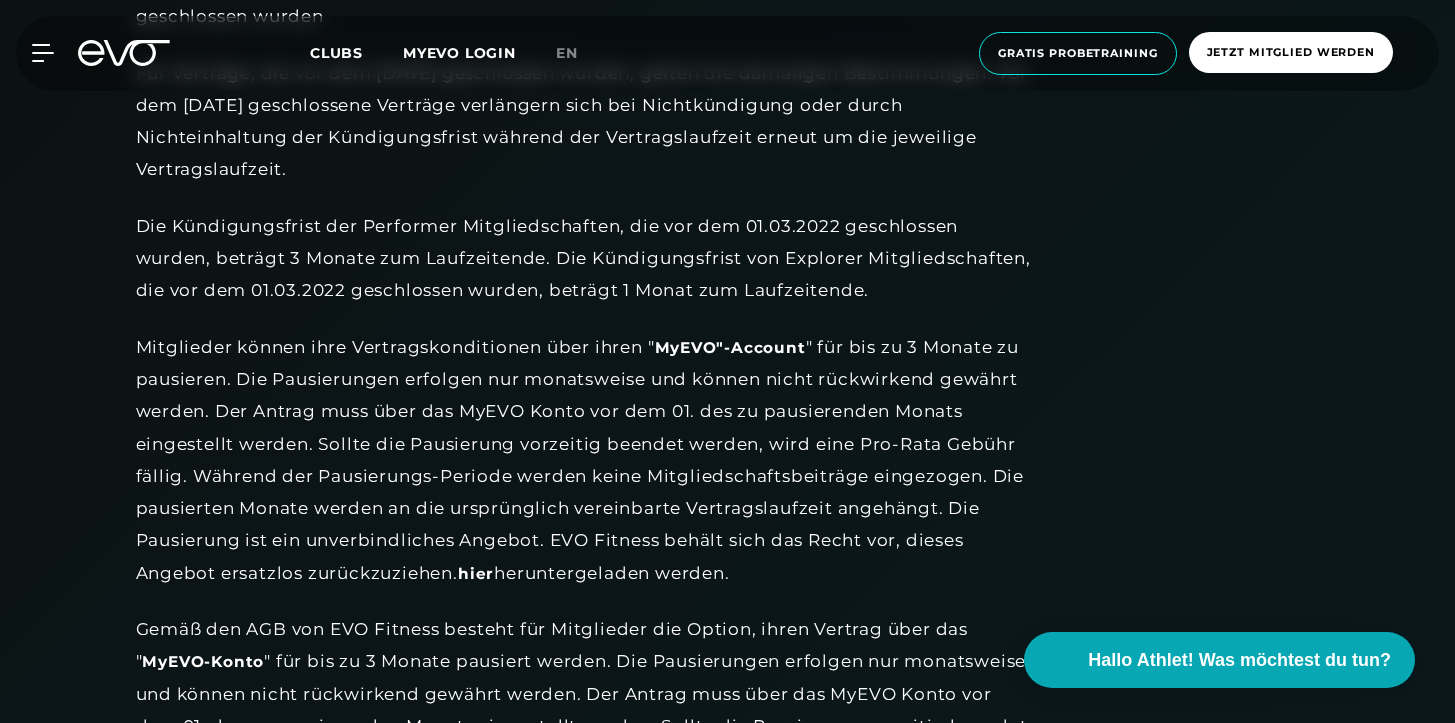 click on "Mitglieder können ihre Vertragskonditionen über ihren " MyEVO"-Account  und den Reiter "Meine Mitgliedschaft" aufrufen und einsehen. Mitglieder unter 18 Jahren benötigen zum Abschluss des Vertrages die Einwilligung ihrer gesetzlichen Vertreter. Zur Begründung einer Mitgliedschaft muss die Person das 16. Lebensjahr vollendet haben. Eine Einwilligungserklärung kann  hier  heruntergeladen werden." at bounding box center [586, 460] 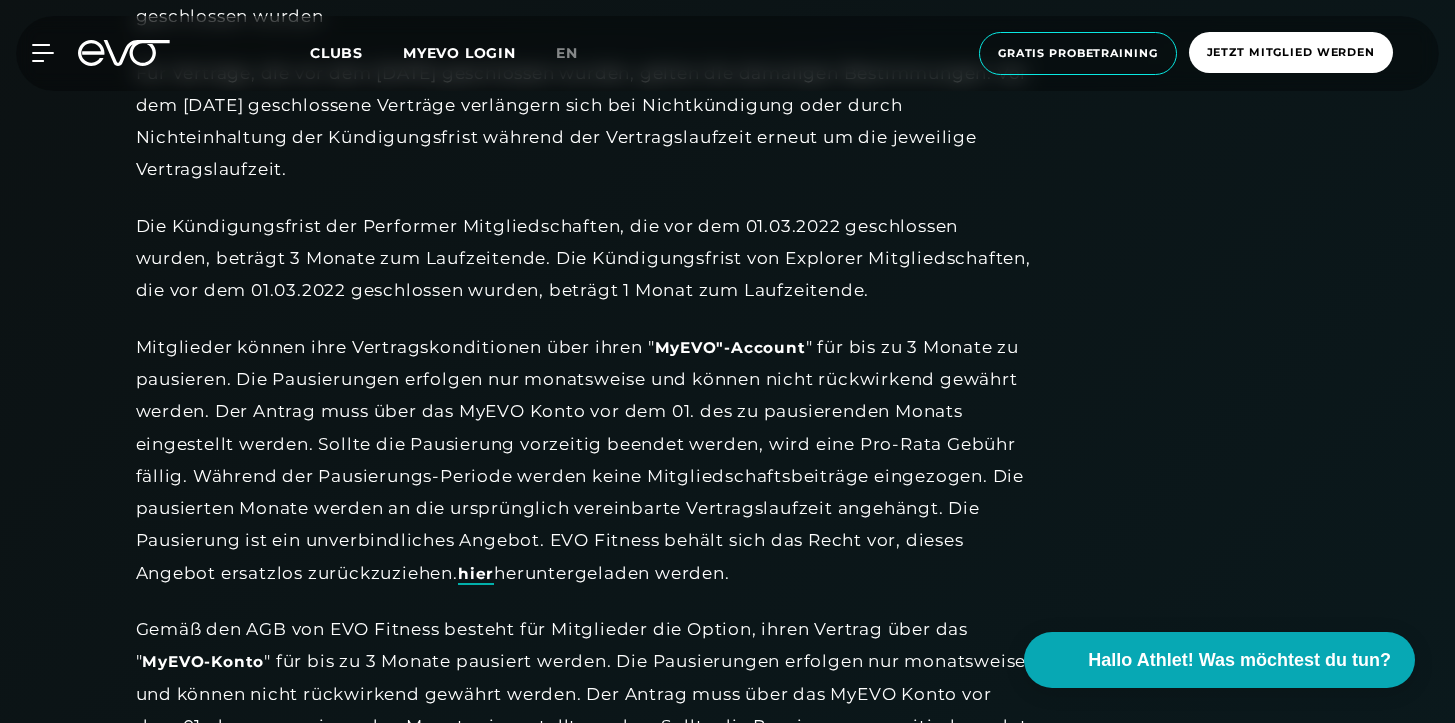 click on "hier" at bounding box center [476, 574] 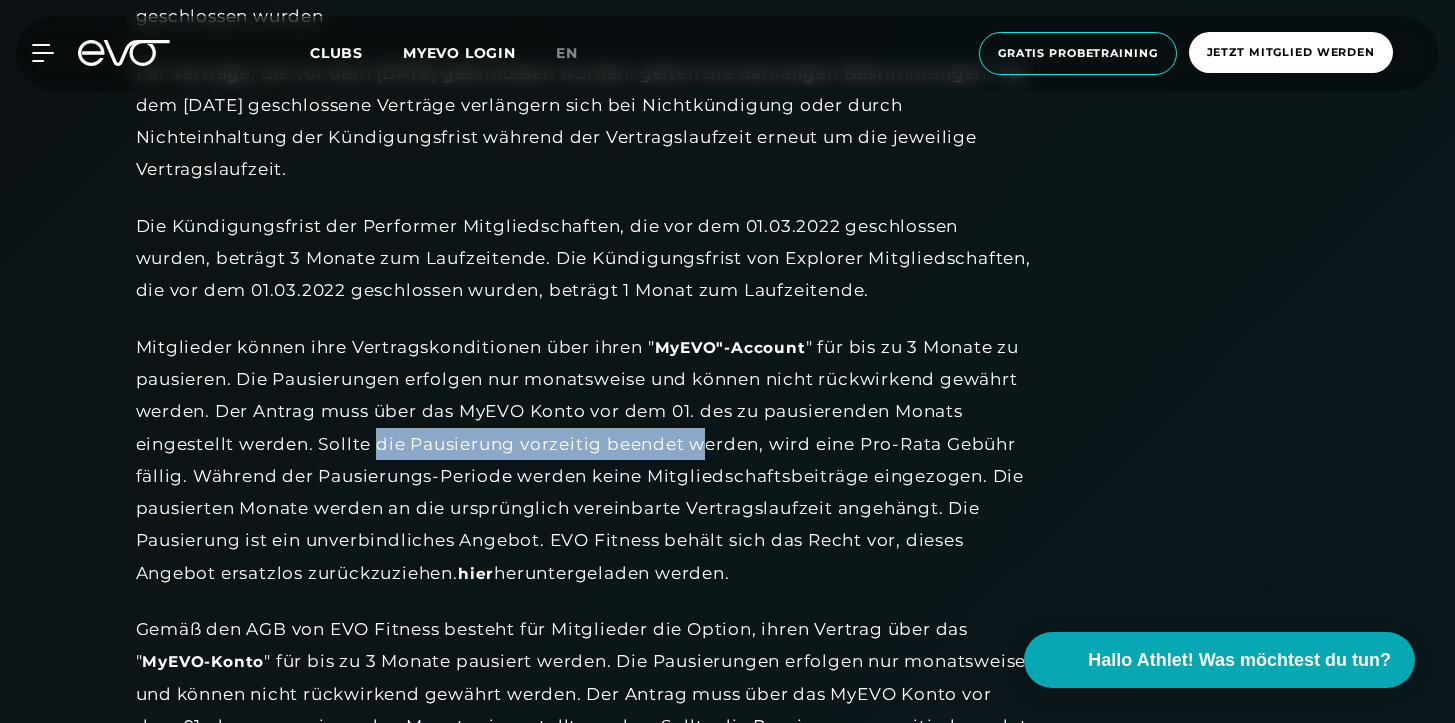 drag, startPoint x: 299, startPoint y: 434, endPoint x: 615, endPoint y: 435, distance: 316.0016 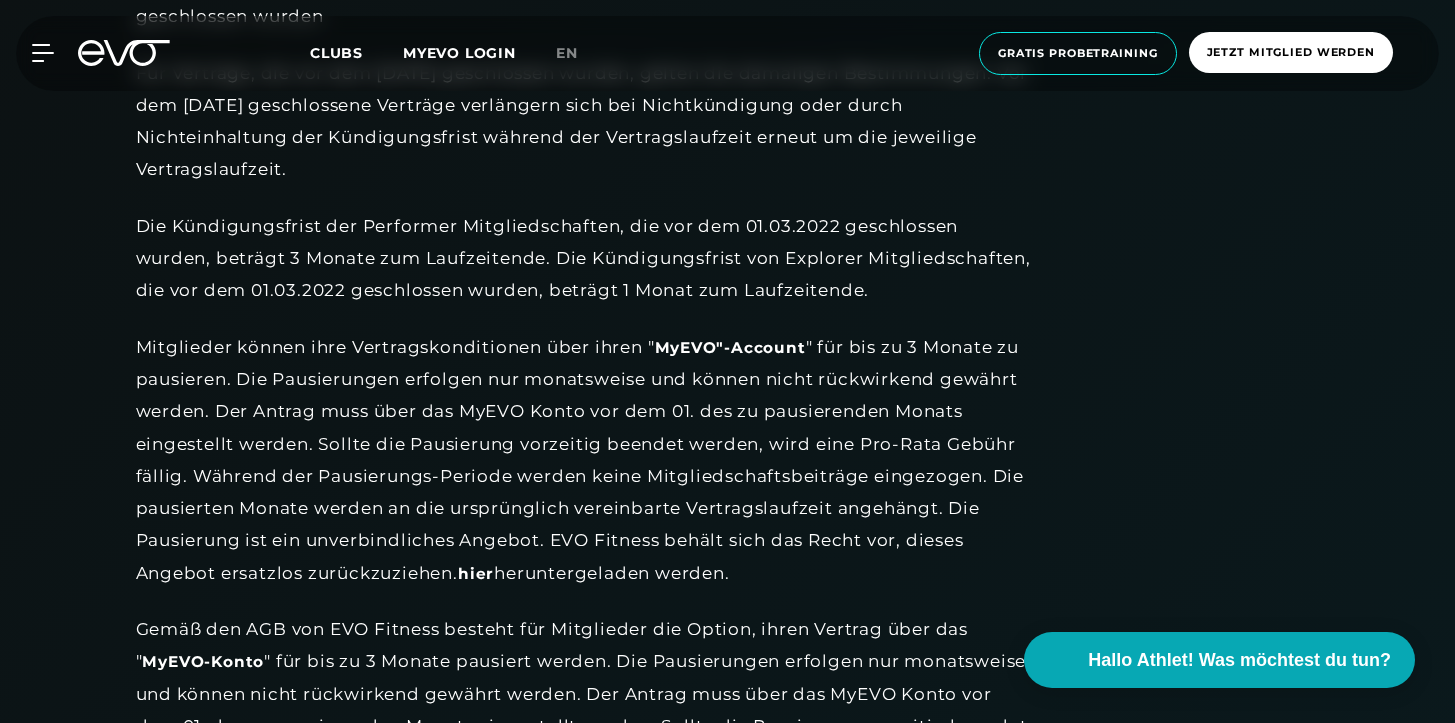 click on "Mitglieder können ihre Vertragskonditionen über ihren " MyEVO"-Account  und den Reiter "Meine Mitgliedschaft" aufrufen und einsehen. Mitglieder unter 18 Jahren benötigen zum Abschluss des Vertrages die Einwilligung ihrer gesetzlichen Vertreter. Zur Begründung einer Mitgliedschaft muss die Person das 16. Lebensjahr vollendet haben. Eine Einwilligungserklärung kann  hier  heruntergeladen werden." at bounding box center [586, 460] 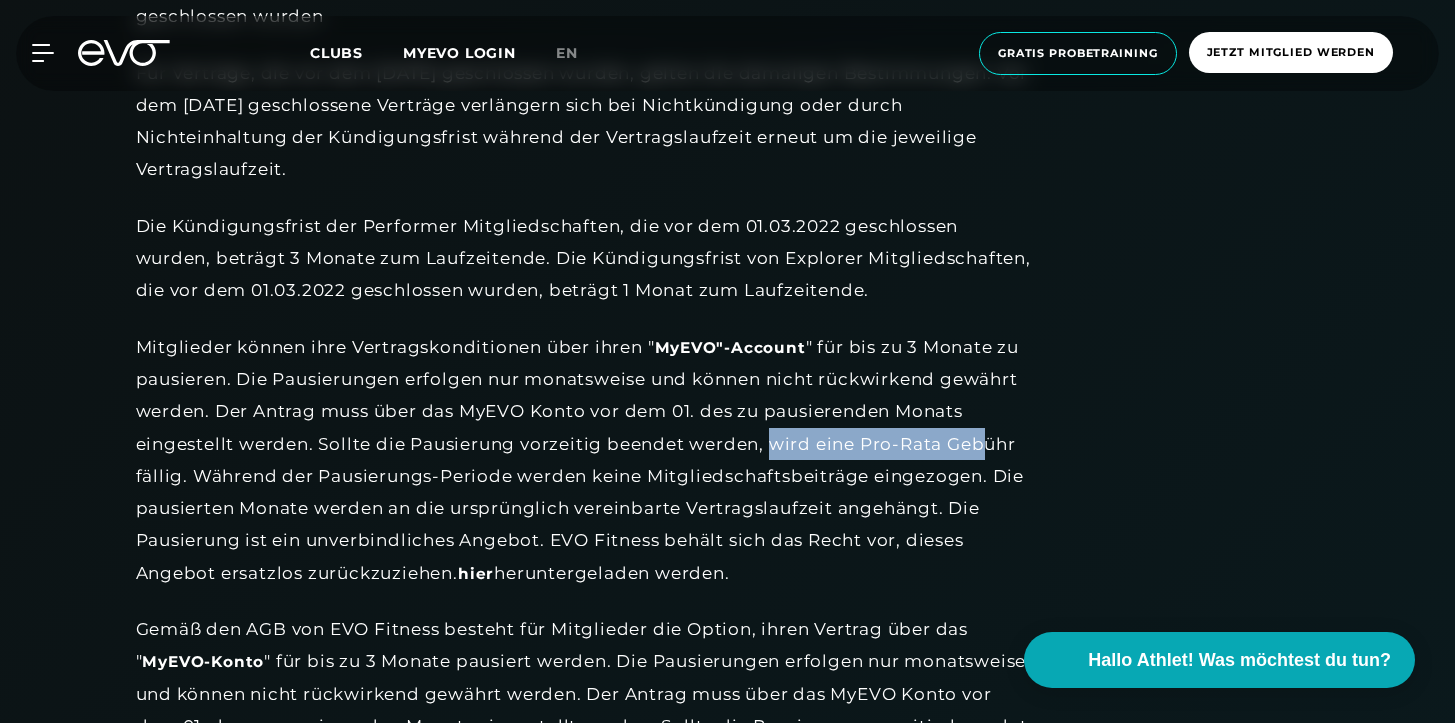 click on "Mitglieder können ihre Vertragskonditionen über ihren " MyEVO"-Account  und den Reiter "Meine Mitgliedschaft" aufrufen und einsehen. Mitglieder unter 18 Jahren benötigen zum Abschluss des Vertrages die Einwilligung ihrer gesetzlichen Vertreter. Zur Begründung einer Mitgliedschaft muss die Person das 16. Lebensjahr vollendet haben. Eine Einwilligungserklärung kann  hier  heruntergeladen werden." at bounding box center (586, 460) 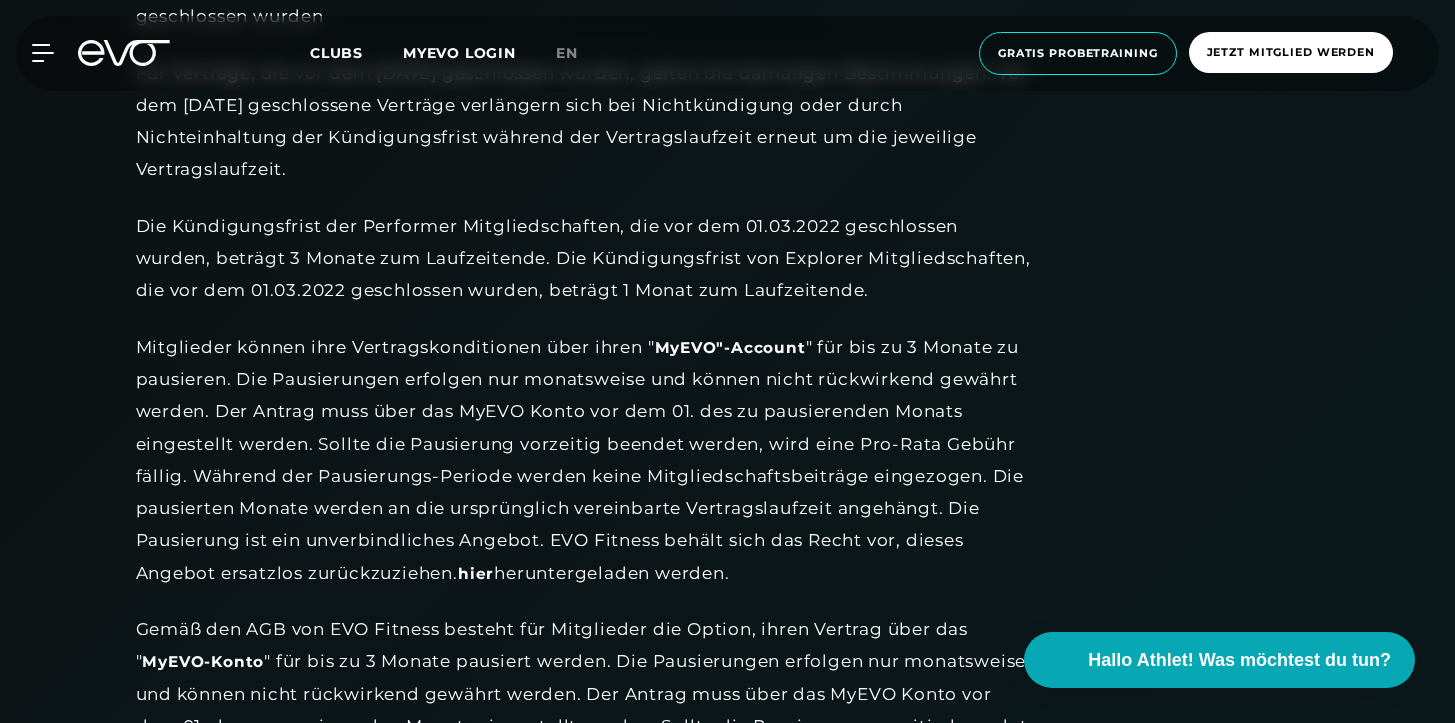 click on "Mitglieder können ihre Vertragskonditionen über ihren " MyEVO"-Account  und den Reiter "Meine Mitgliedschaft" aufrufen und einsehen. Mitglieder unter 18 Jahren benötigen zum Abschluss des Vertrages die Einwilligung ihrer gesetzlichen Vertreter. Zur Begründung einer Mitgliedschaft muss die Person das 16. Lebensjahr vollendet haben. Eine Einwilligungserklärung kann  hier  heruntergeladen werden." at bounding box center (586, 460) 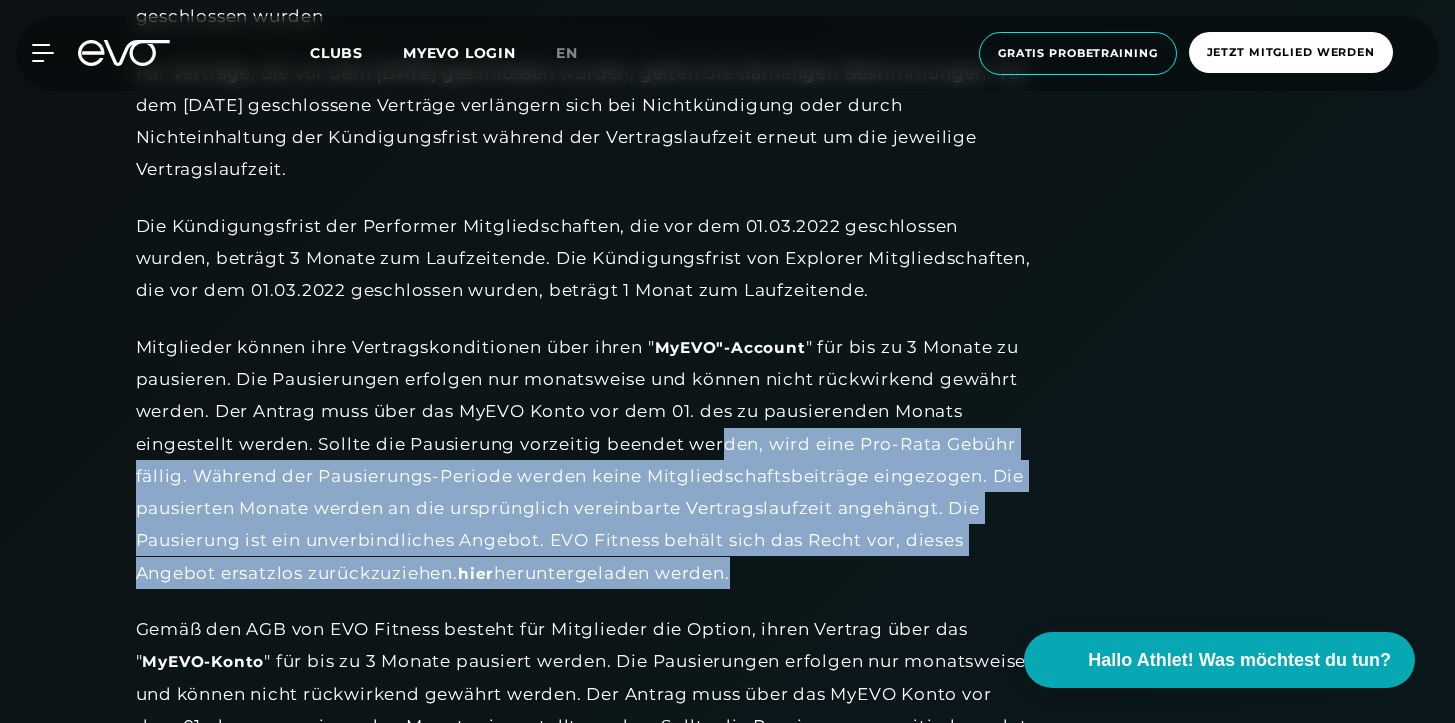 drag, startPoint x: 628, startPoint y: 435, endPoint x: 644, endPoint y: 448, distance: 20.615528 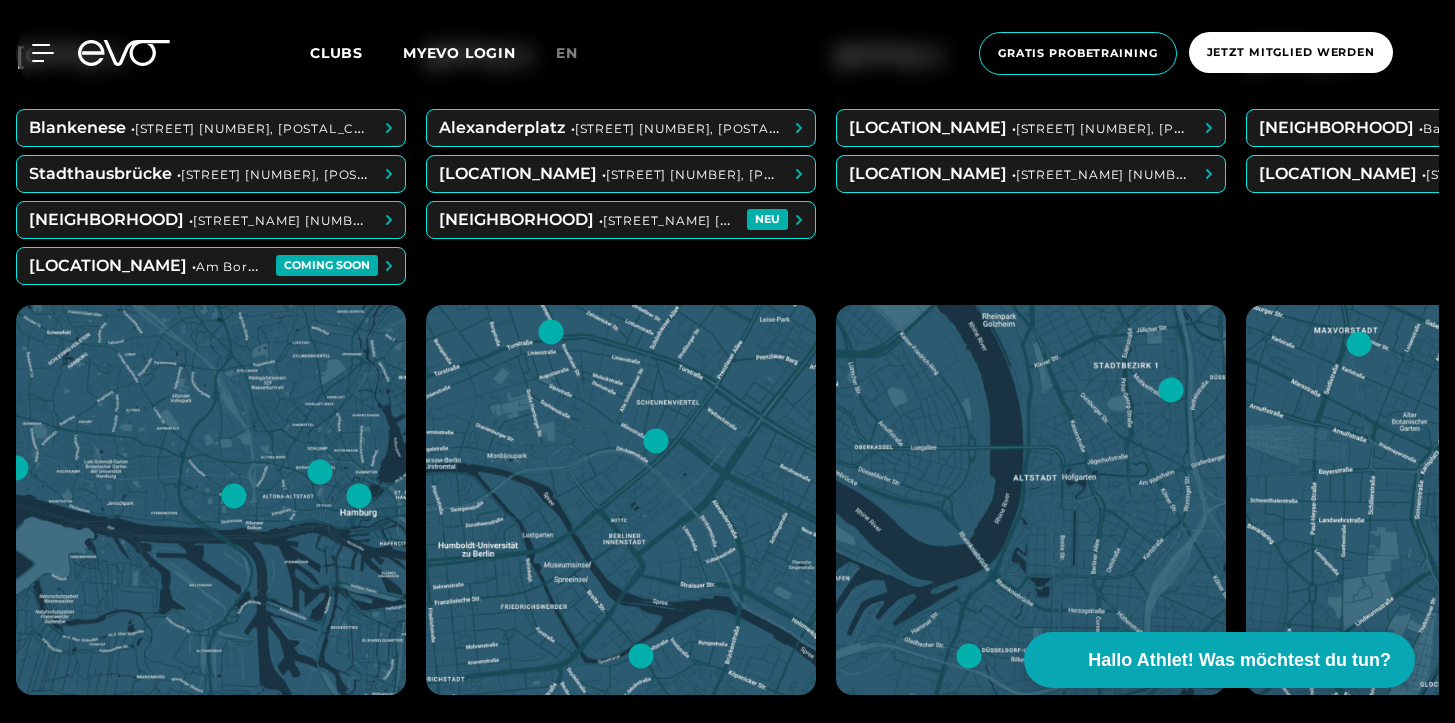 scroll, scrollTop: 966, scrollLeft: 0, axis: vertical 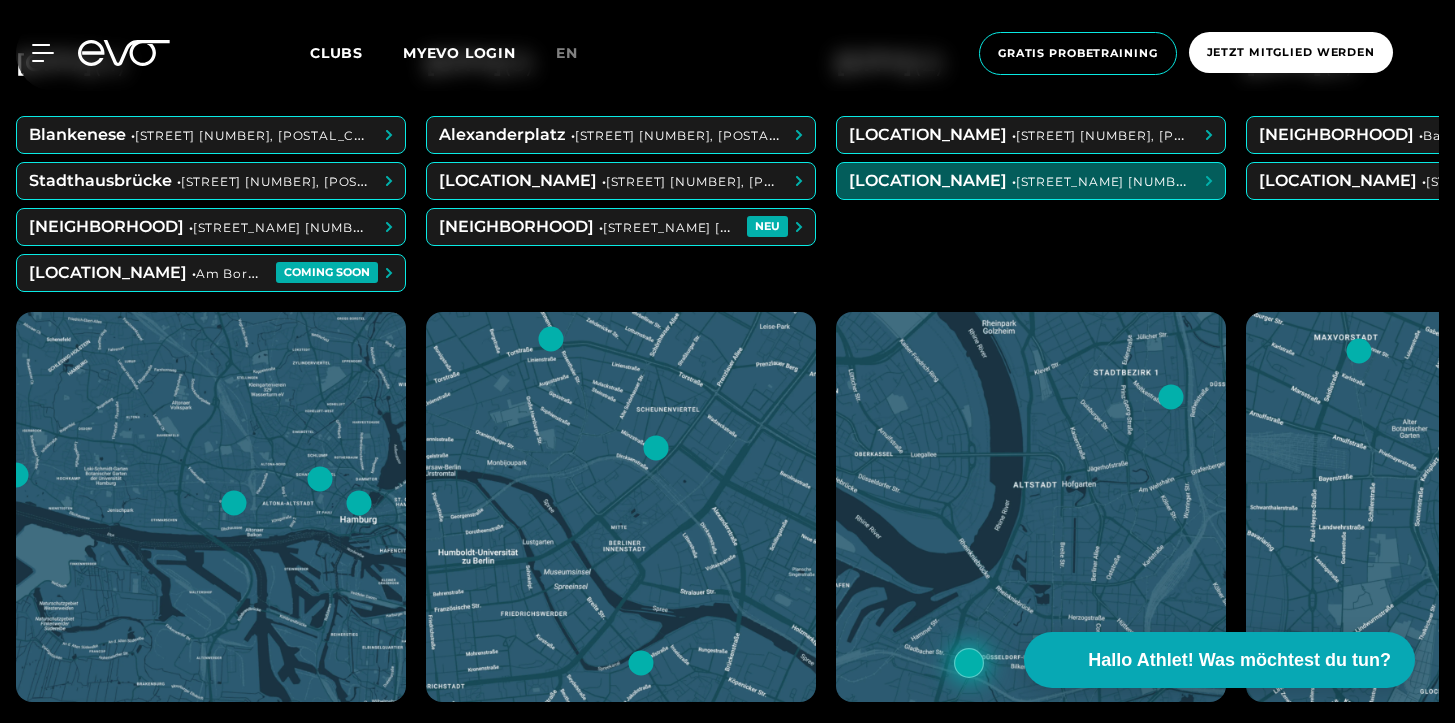 click at bounding box center [1031, 135] 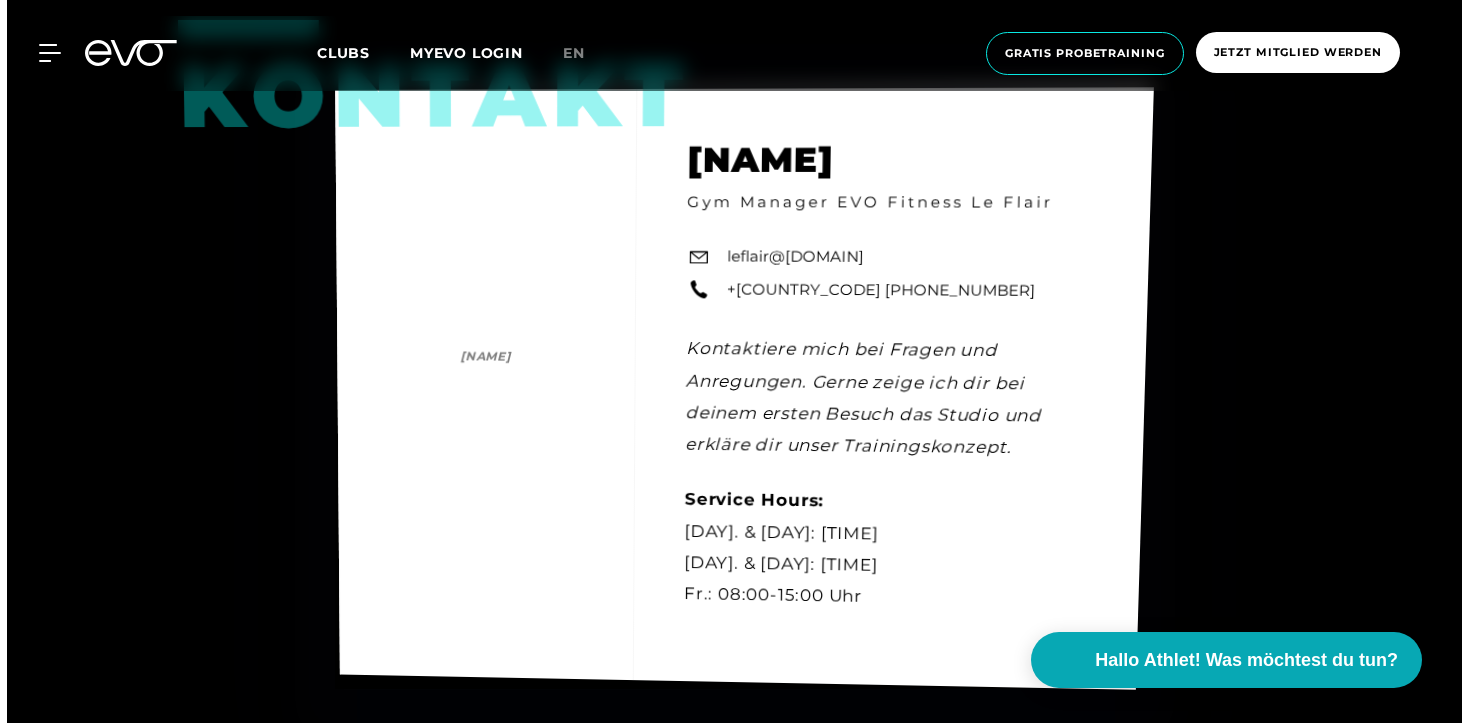 scroll, scrollTop: 5149, scrollLeft: 0, axis: vertical 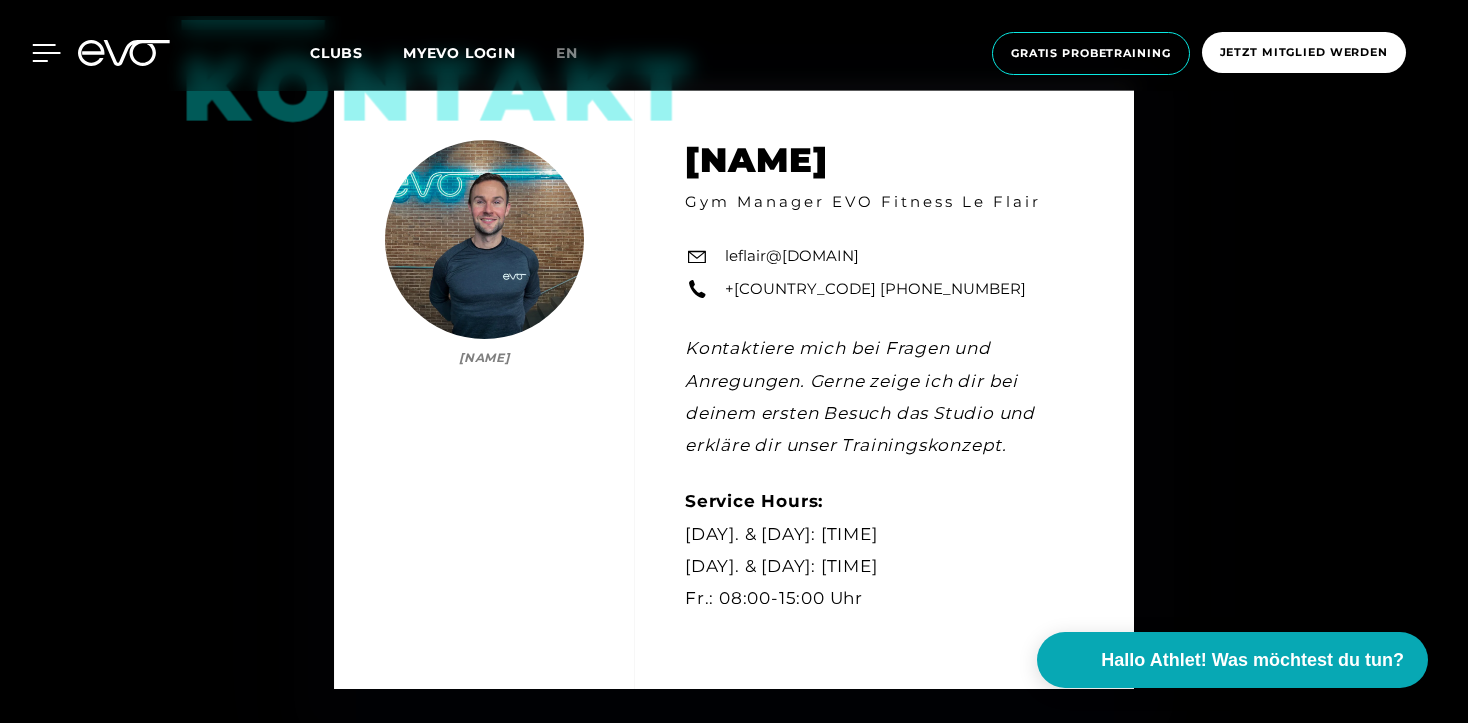 click 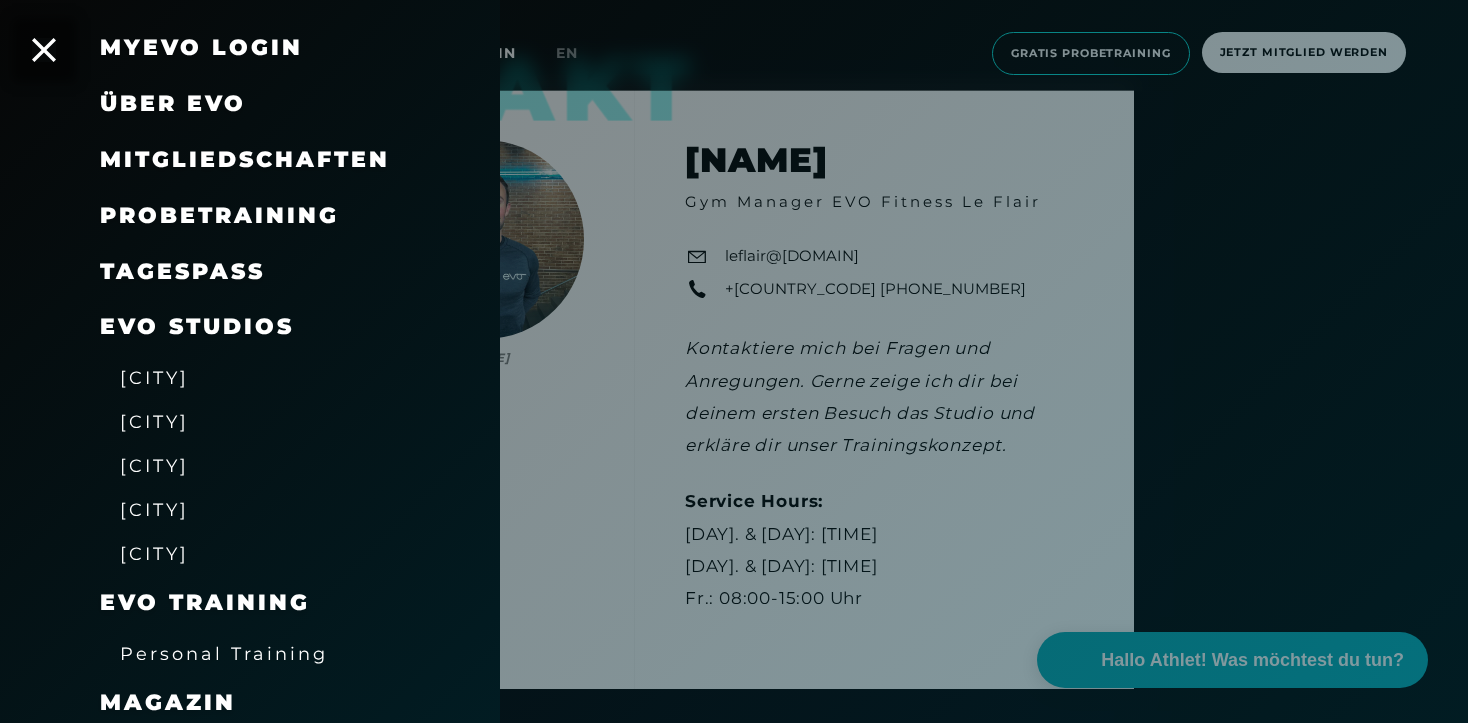 click at bounding box center [734, 361] 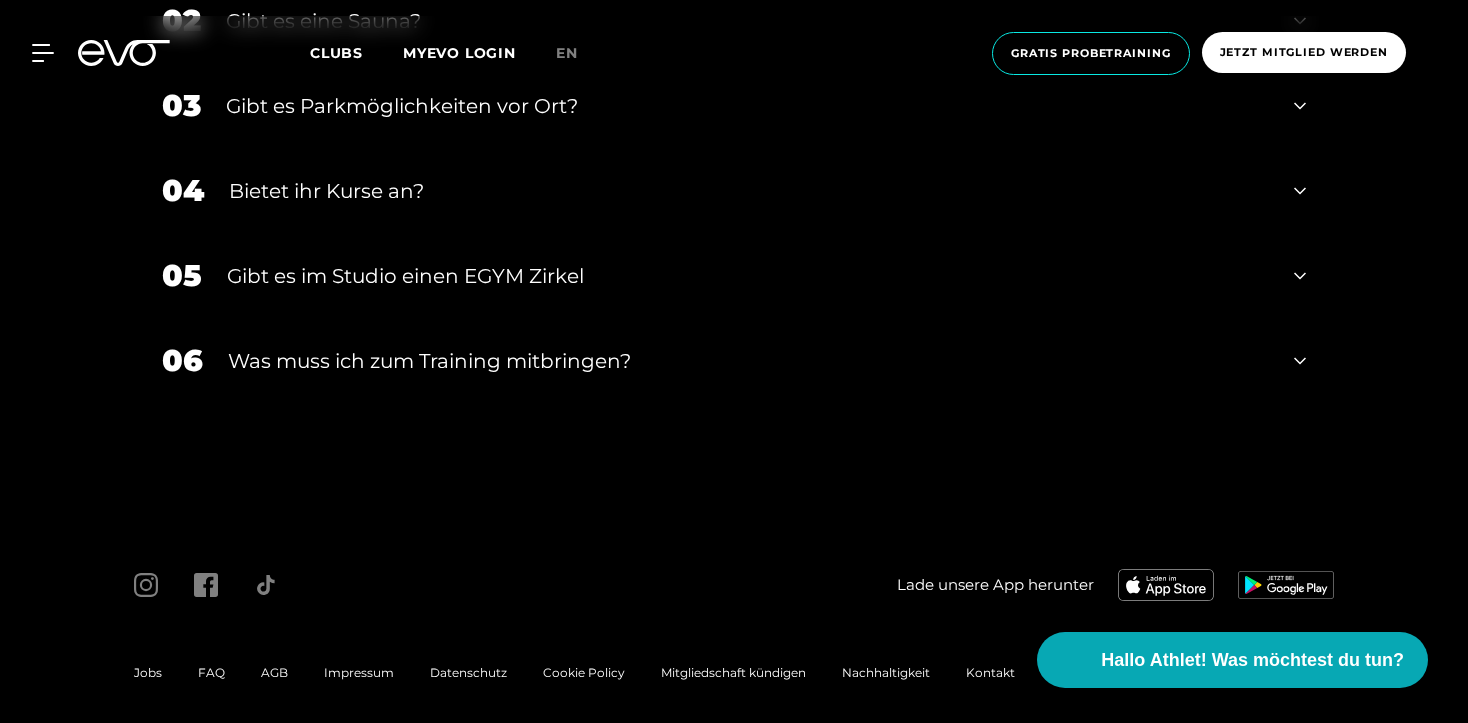 scroll, scrollTop: 6351, scrollLeft: 0, axis: vertical 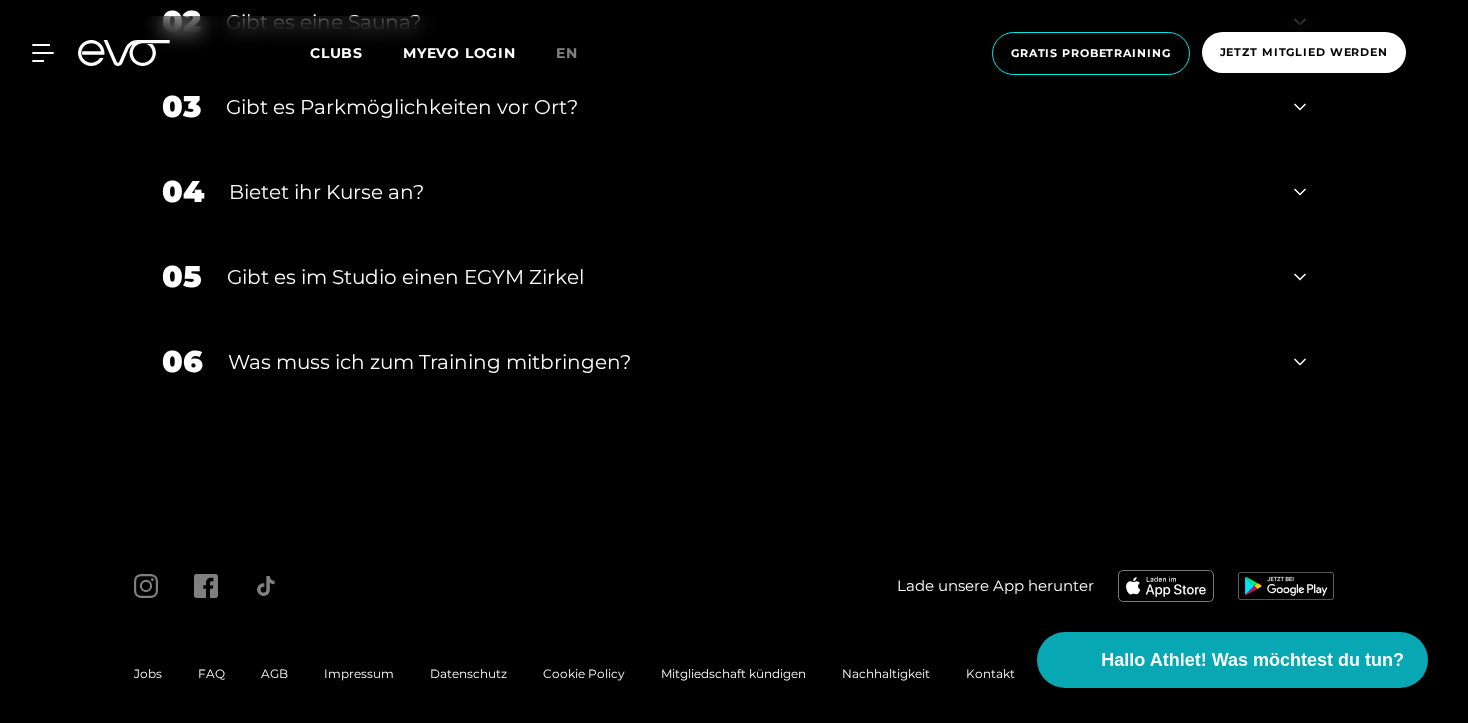 click on "AGB" at bounding box center [274, 673] 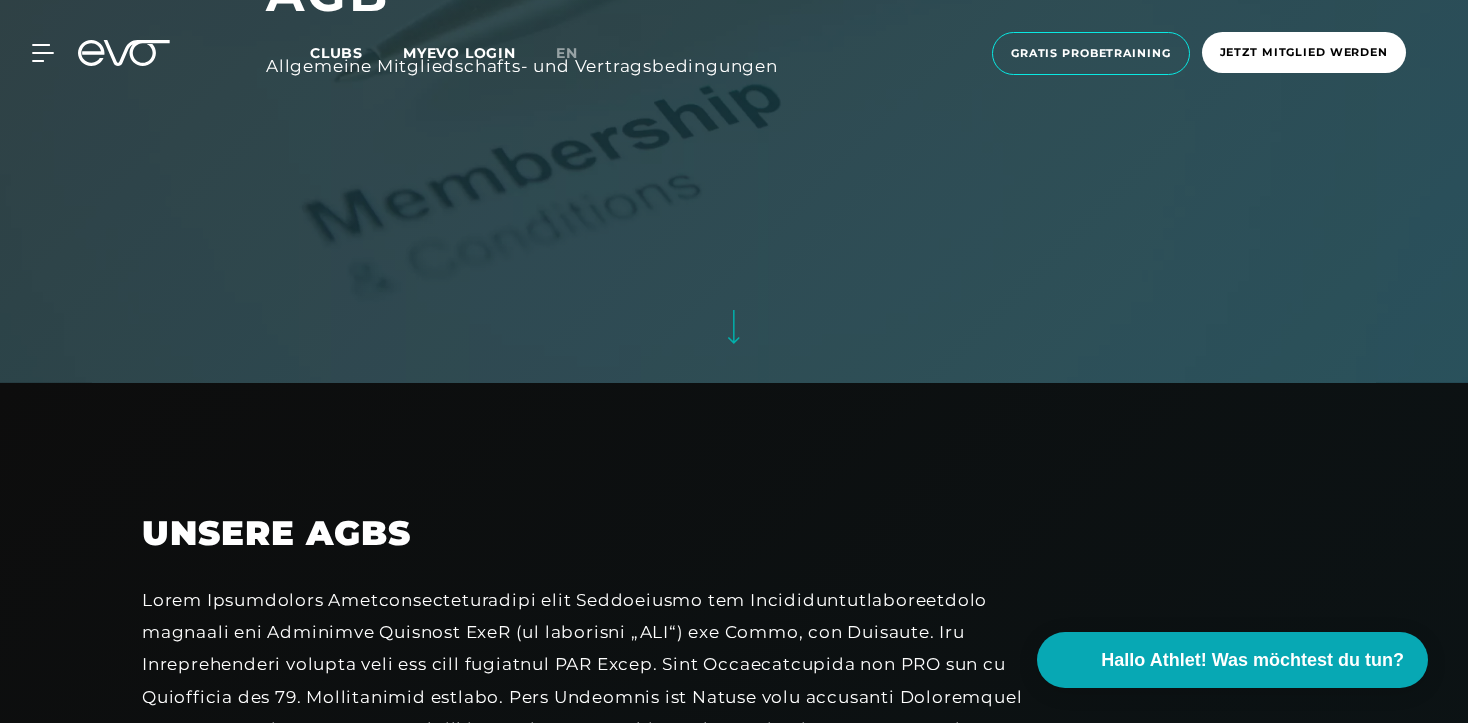 scroll, scrollTop: 0, scrollLeft: 0, axis: both 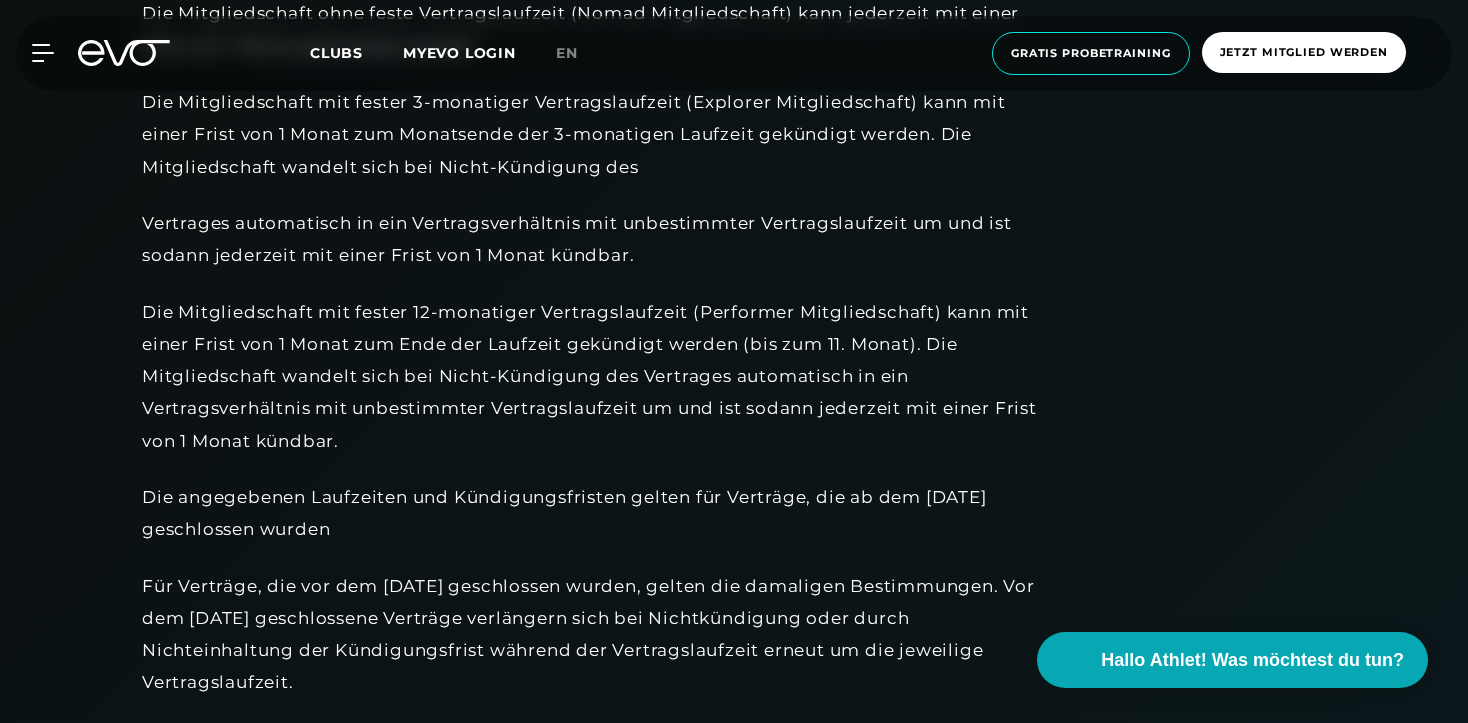 click on "Die Mitgliedschaft mit fester 12-monatiger Vertragslaufzeit (Performer Mitgliedschaft) kann mit einer Frist von 1 Monat zum Ende der Laufzeit gekündigt werden (bis zum 11. Monat). Die Mitgliedschaft wandelt sich bei Nicht-Kündigung des Vertrages automatisch in ein Vertragsverhältnis mit unbestimmter Vertragslaufzeit um und ist sodann jederzeit mit einer Frist von 1 Monat kündbar." at bounding box center [592, 376] 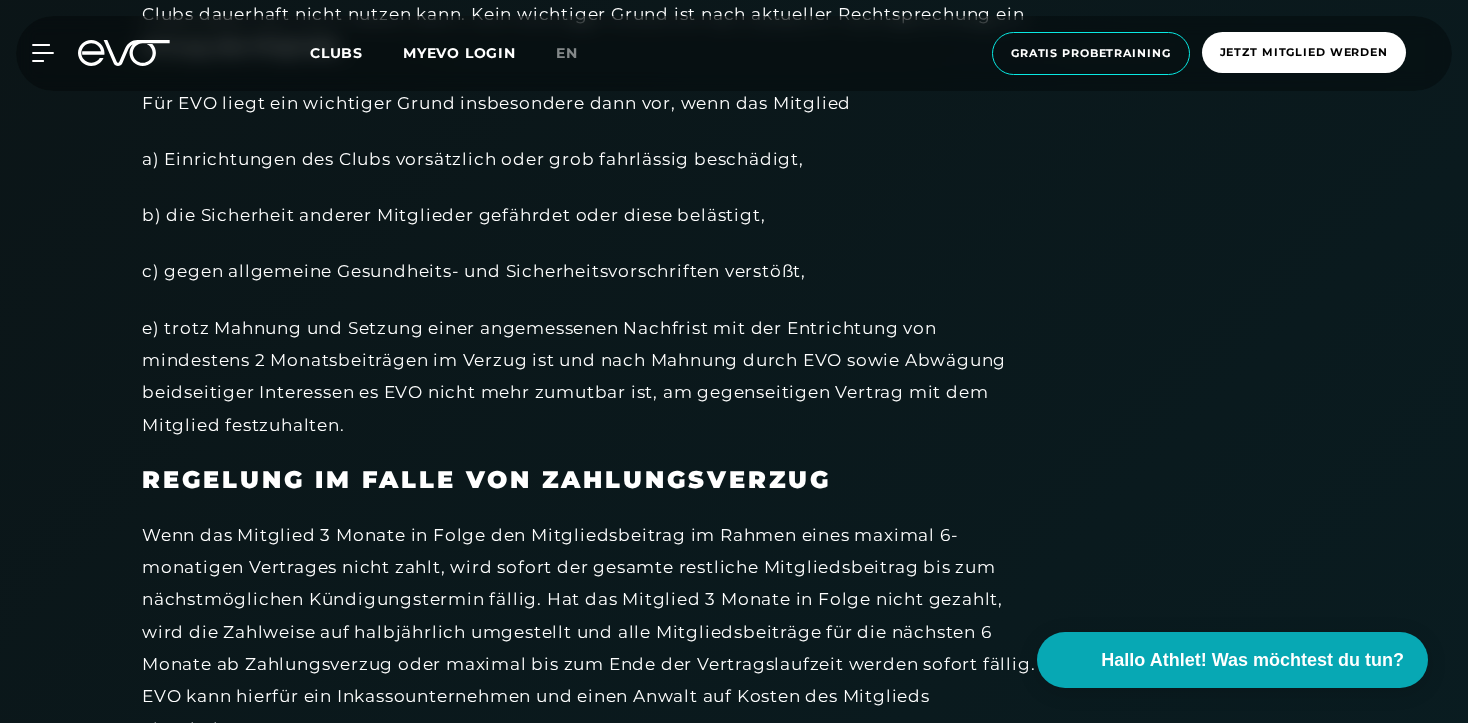 scroll, scrollTop: 4700, scrollLeft: 0, axis: vertical 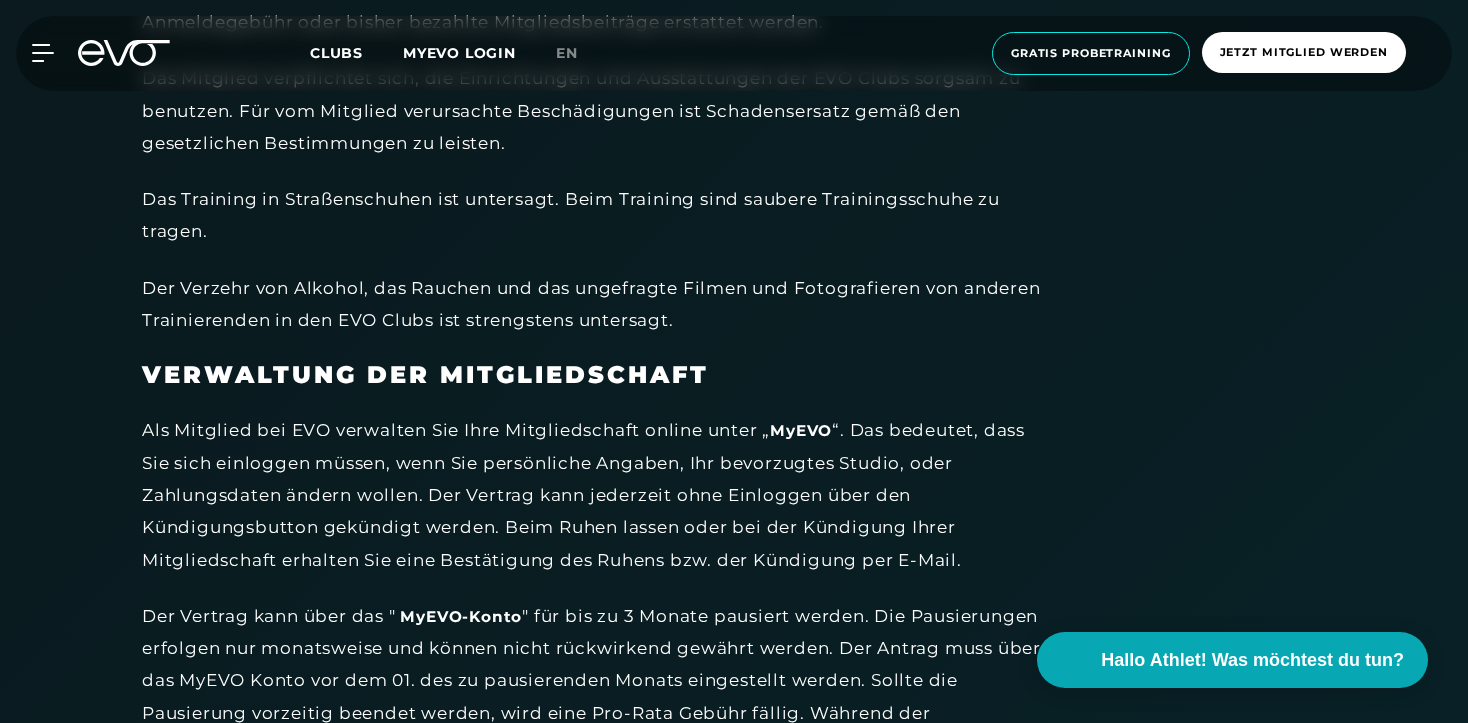 click on "Als Mitglied bei EVO verwalten Sie Ihre Mitgliedschaft online unter „ MyEVO “. Das bedeutet, dass Sie sich einloggen müssen, wenn Sie persönliche Angaben, Ihr bevorzugtes Studio, oder Zahlungsdaten ändern wollen. Der Vertrag kann jederzeit ohne Einloggen über den Kündigungsbutton gekündigt werden. Beim Ruhen lassen oder bei der Kündigung Ihrer Mitgliedschaft erhalten Sie eine Bestätigung des Ruhens bzw. der Kündigung per E-Mail." at bounding box center [592, 494] 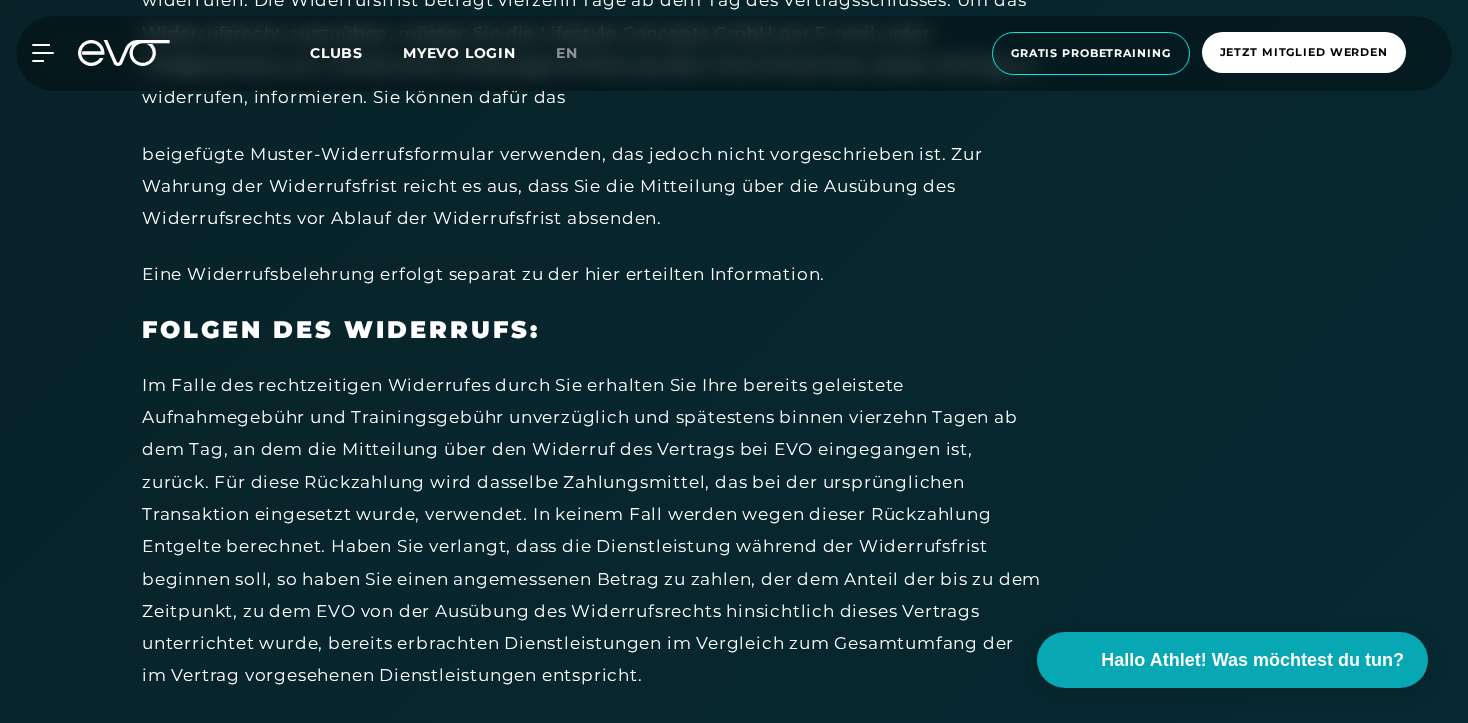 scroll, scrollTop: 11322, scrollLeft: 0, axis: vertical 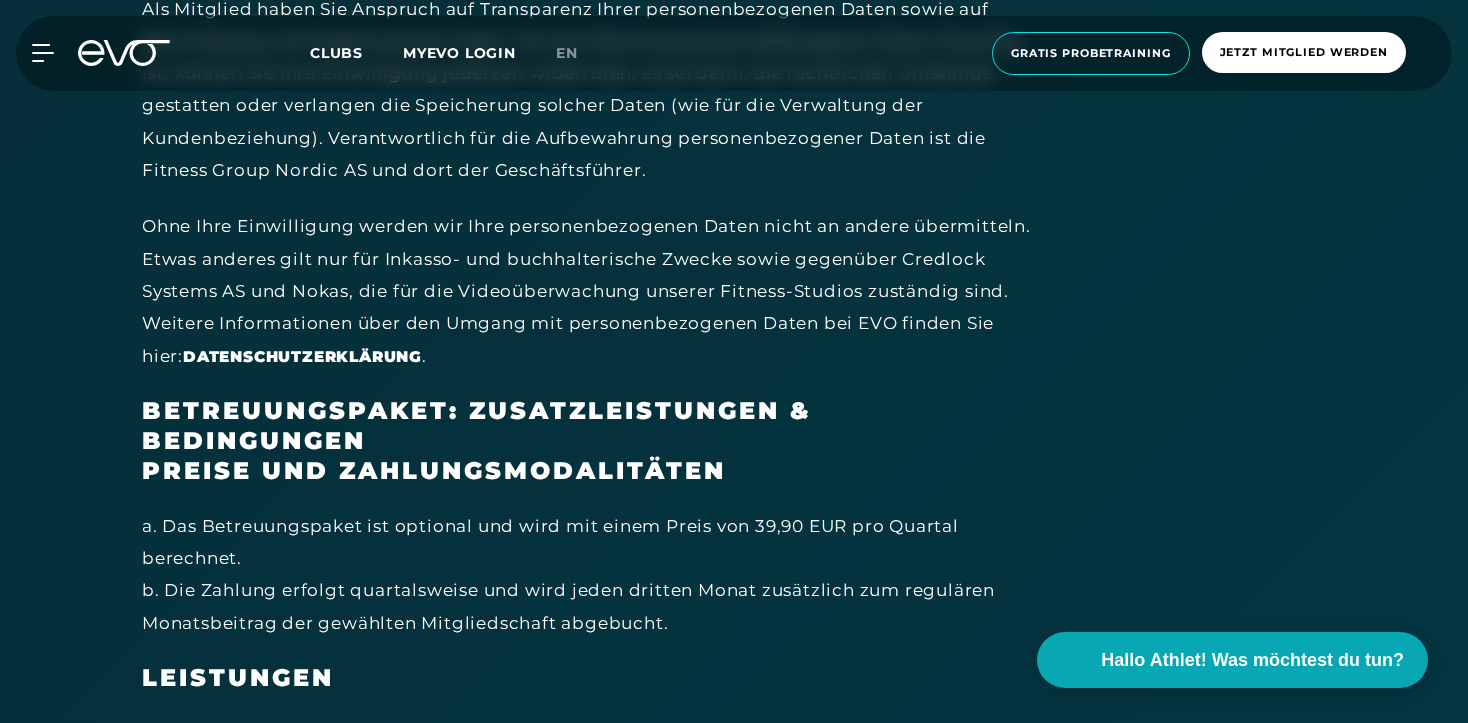 click on "BETREUUNGSPAKET: ZUSATZLEISTUNGEN & BEDINGUNGEN" at bounding box center [592, 426] 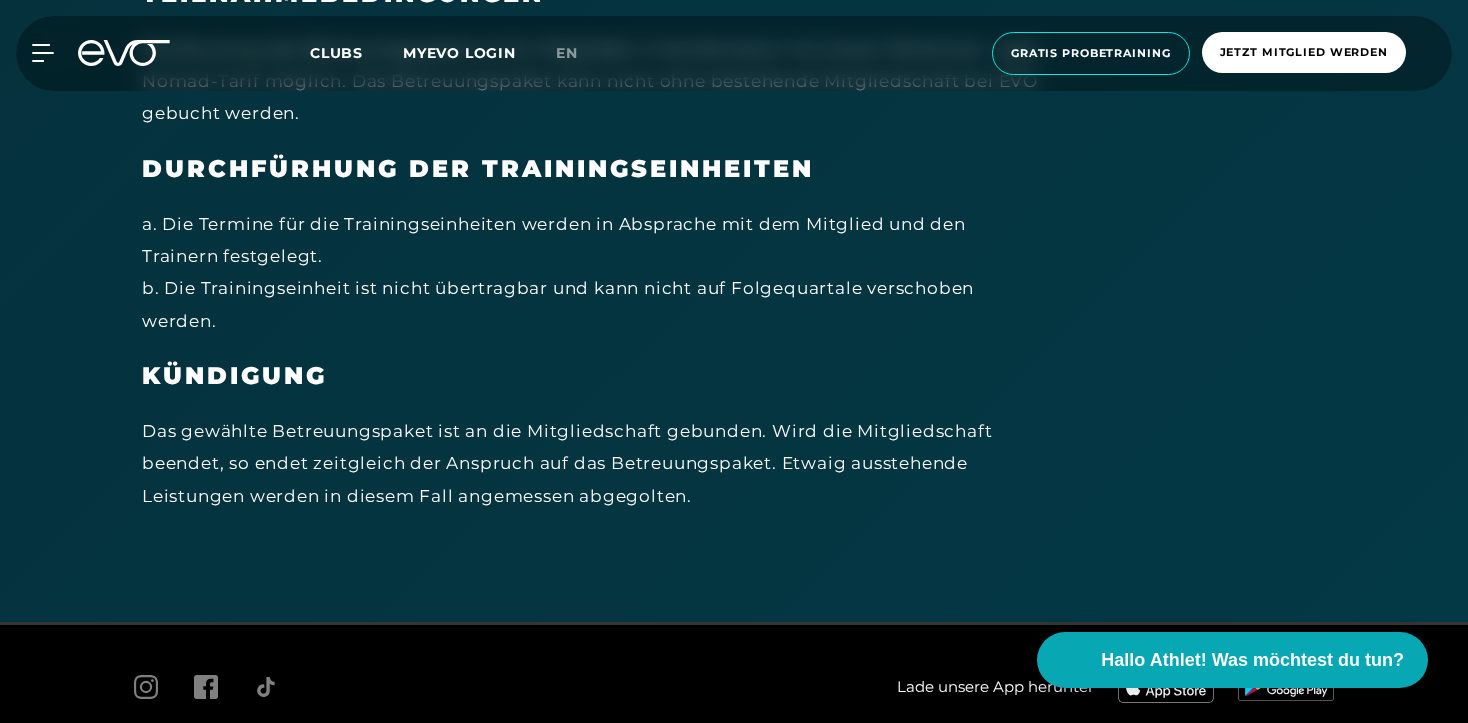 scroll, scrollTop: 1458, scrollLeft: 0, axis: vertical 